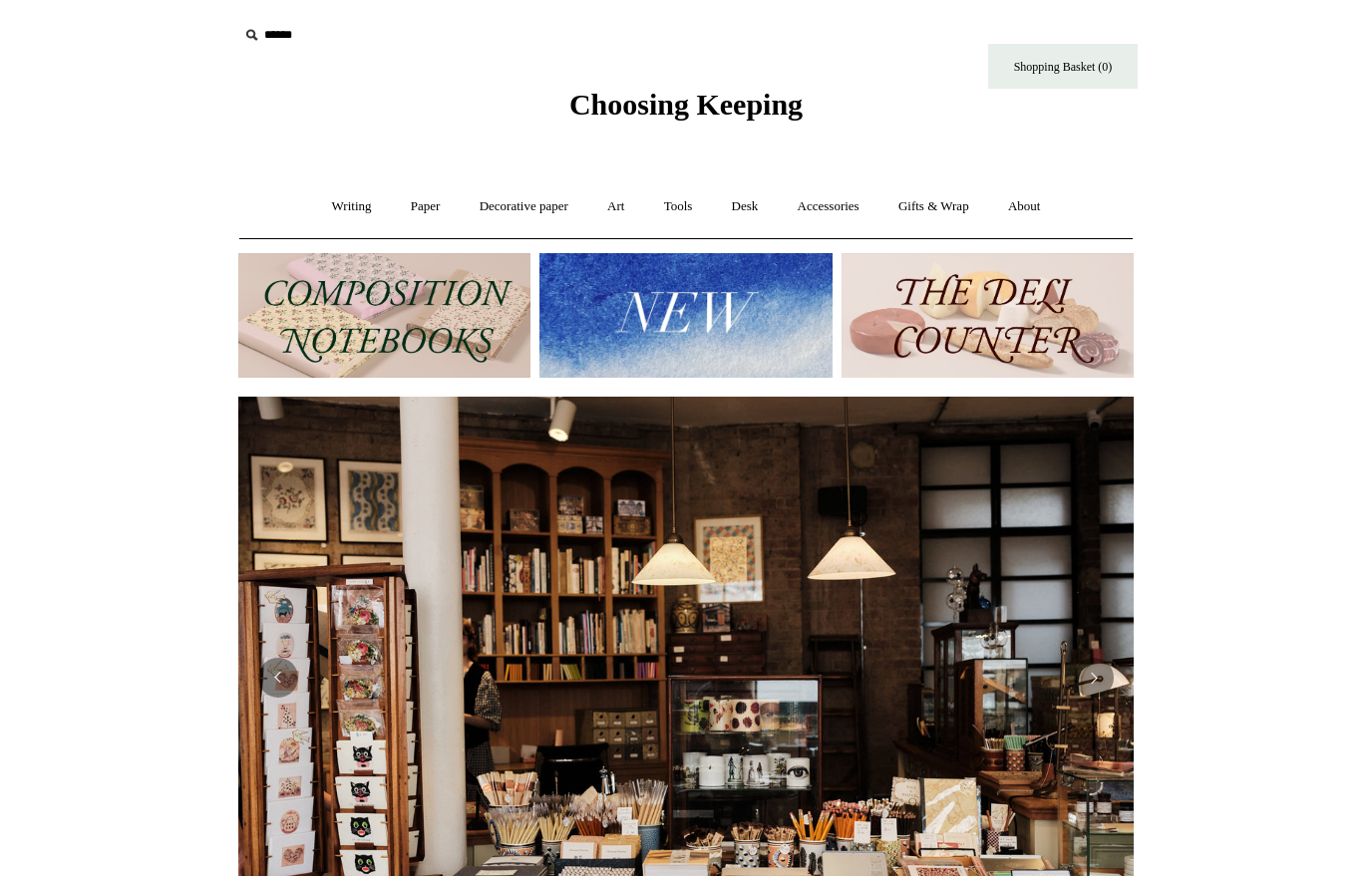 scroll, scrollTop: 0, scrollLeft: 0, axis: both 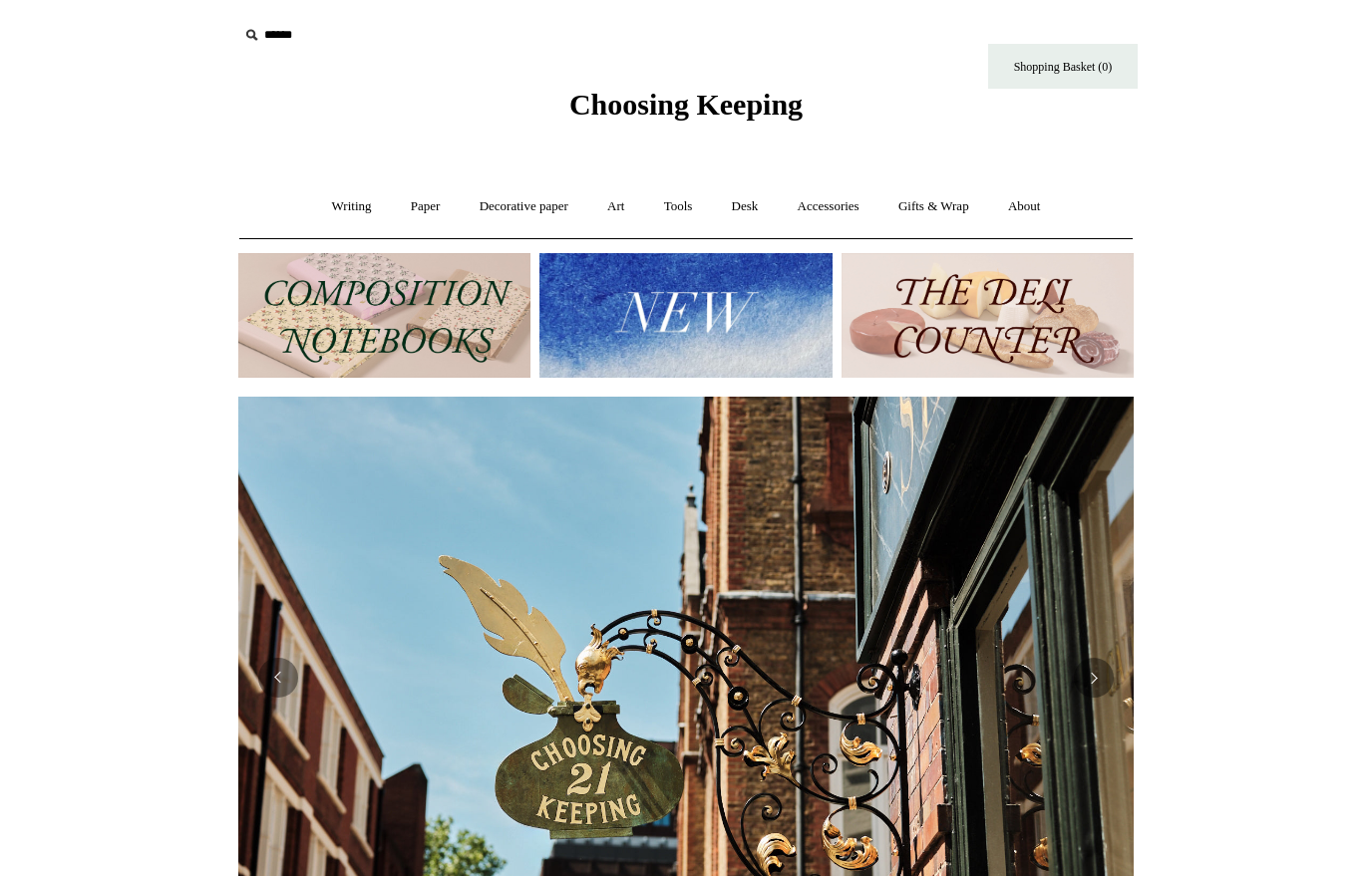 click at bounding box center [987, 315] 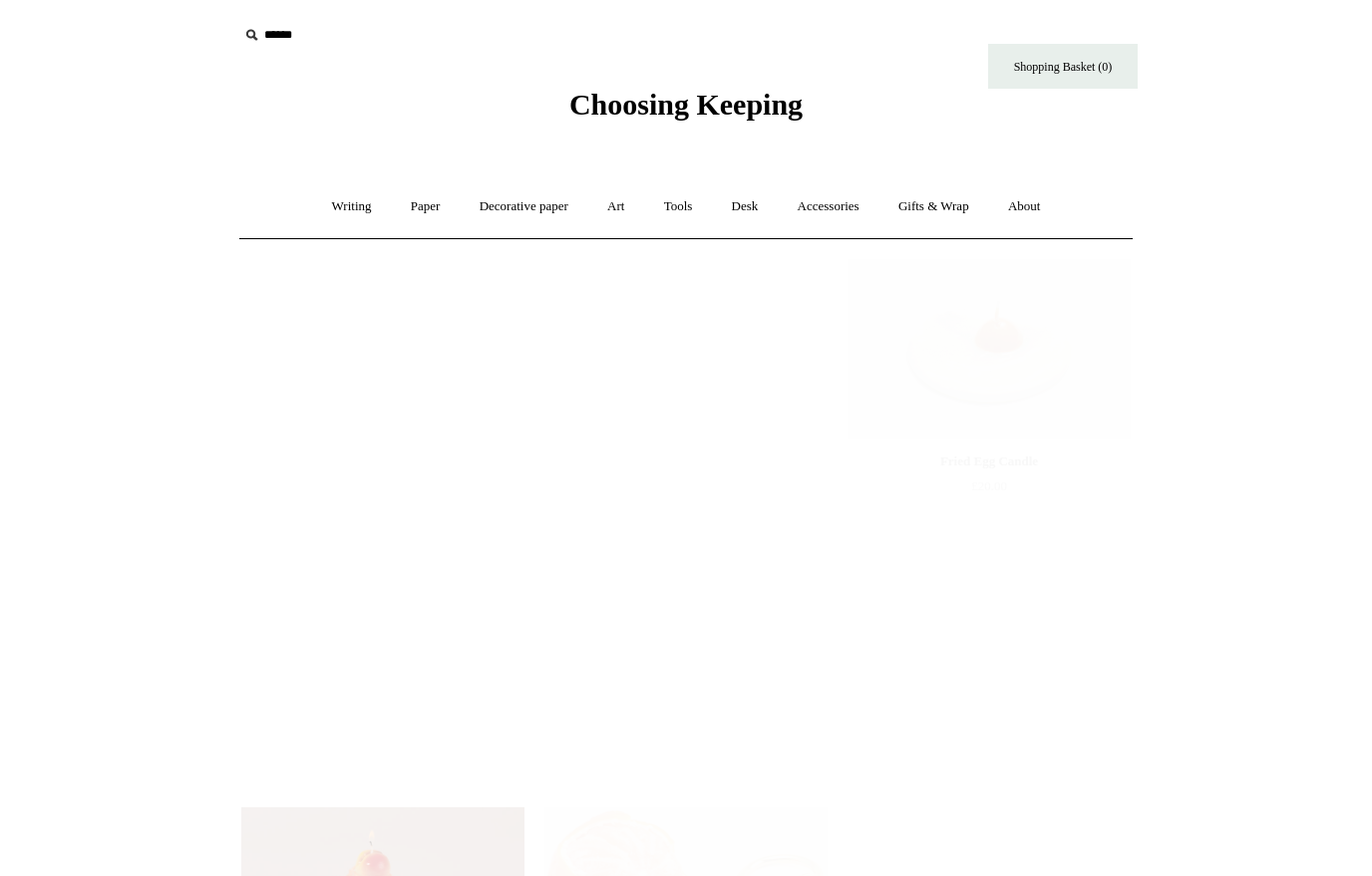 scroll, scrollTop: 0, scrollLeft: 0, axis: both 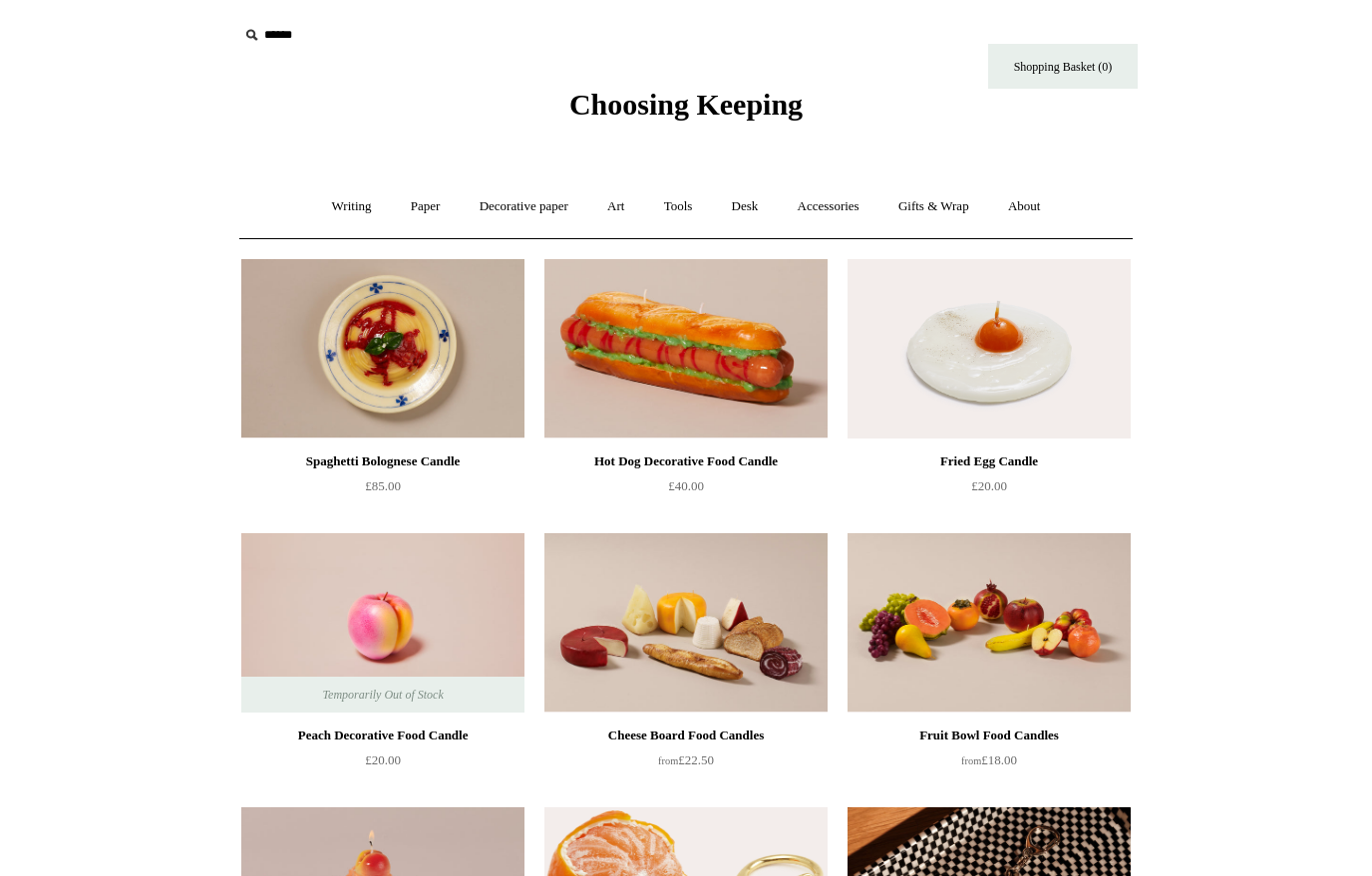 click on "Choosing Keeping" at bounding box center (686, 104) 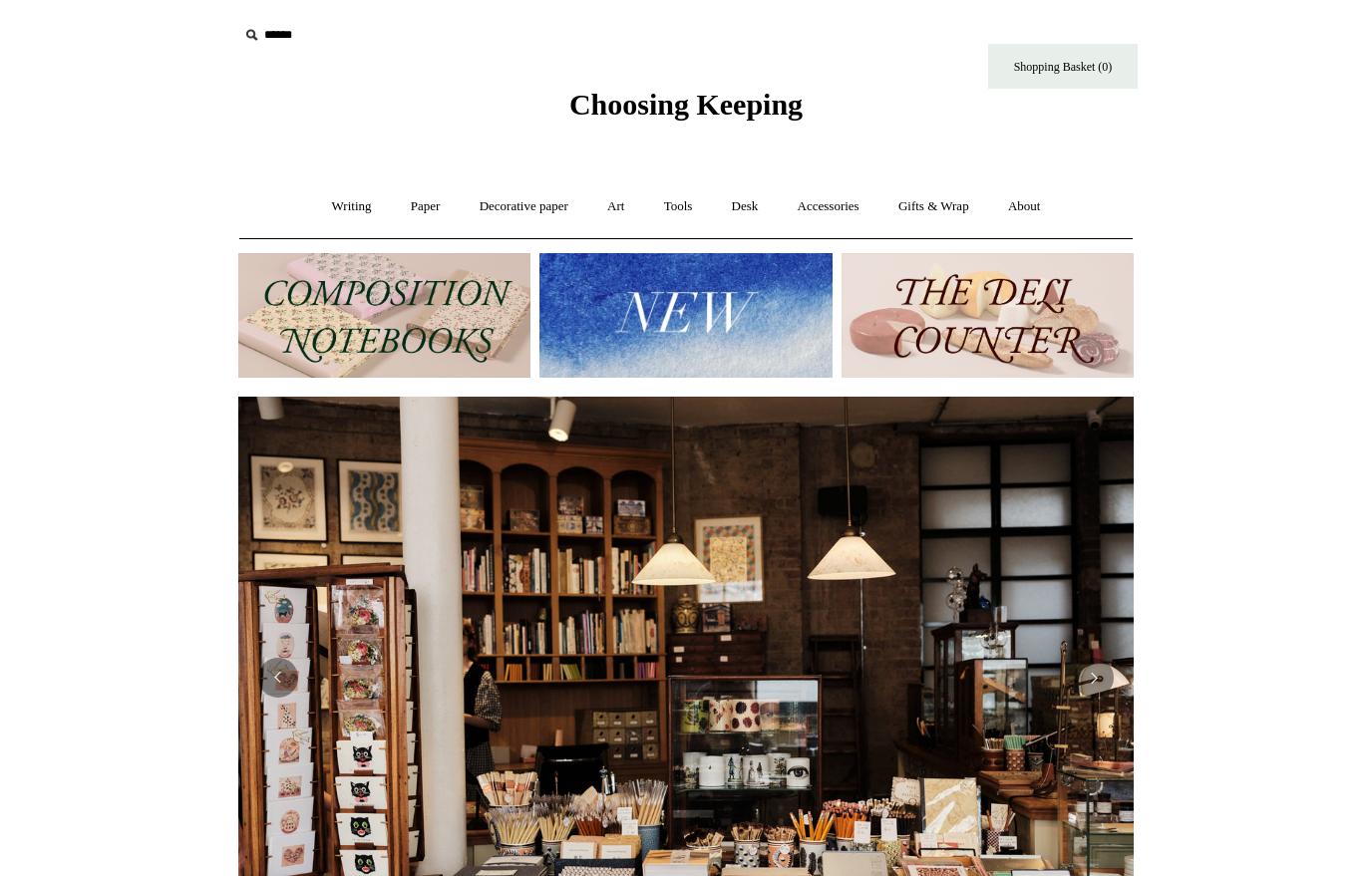 scroll, scrollTop: 0, scrollLeft: 0, axis: both 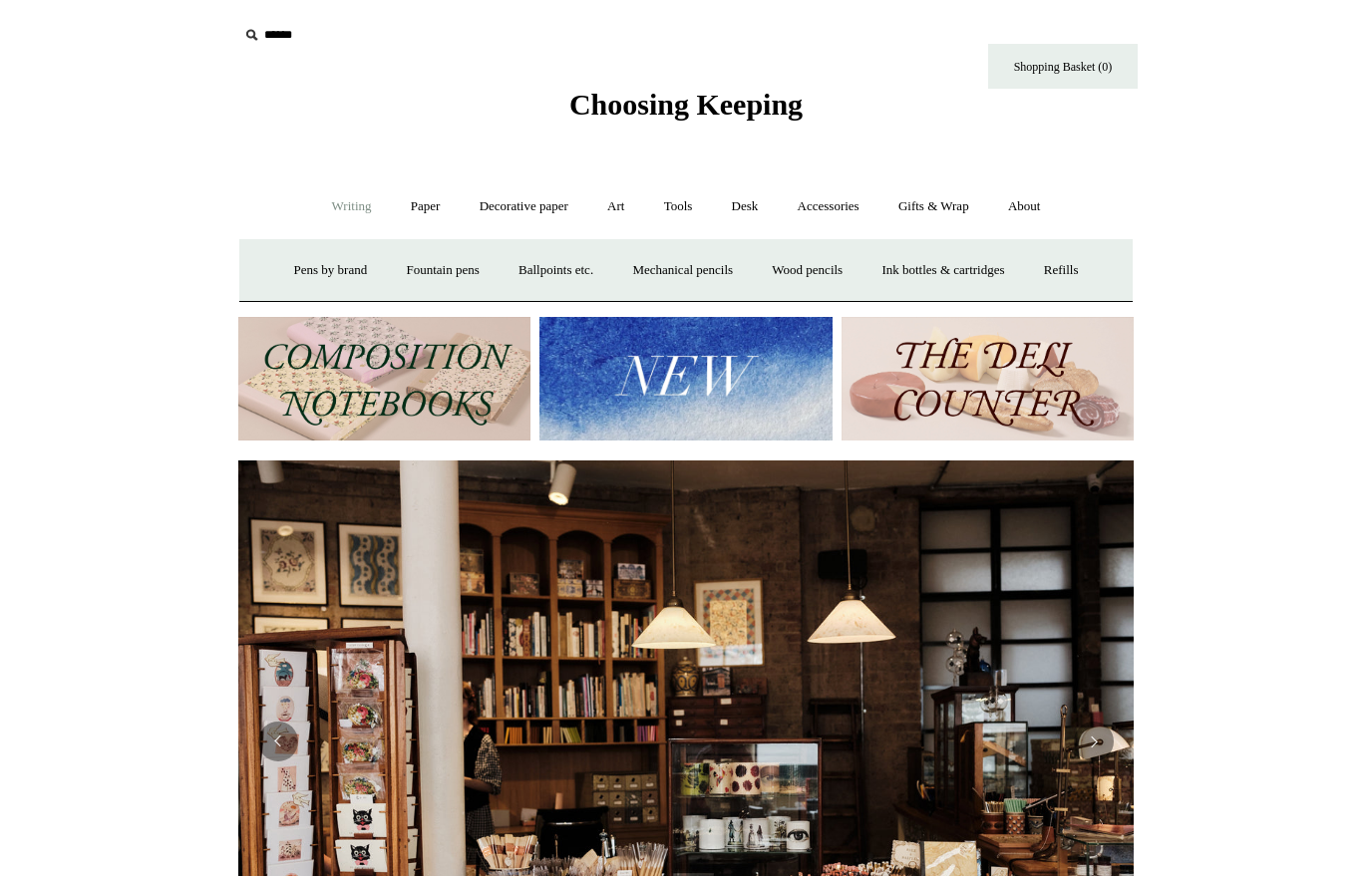 click on "Paper +" at bounding box center (426, 206) 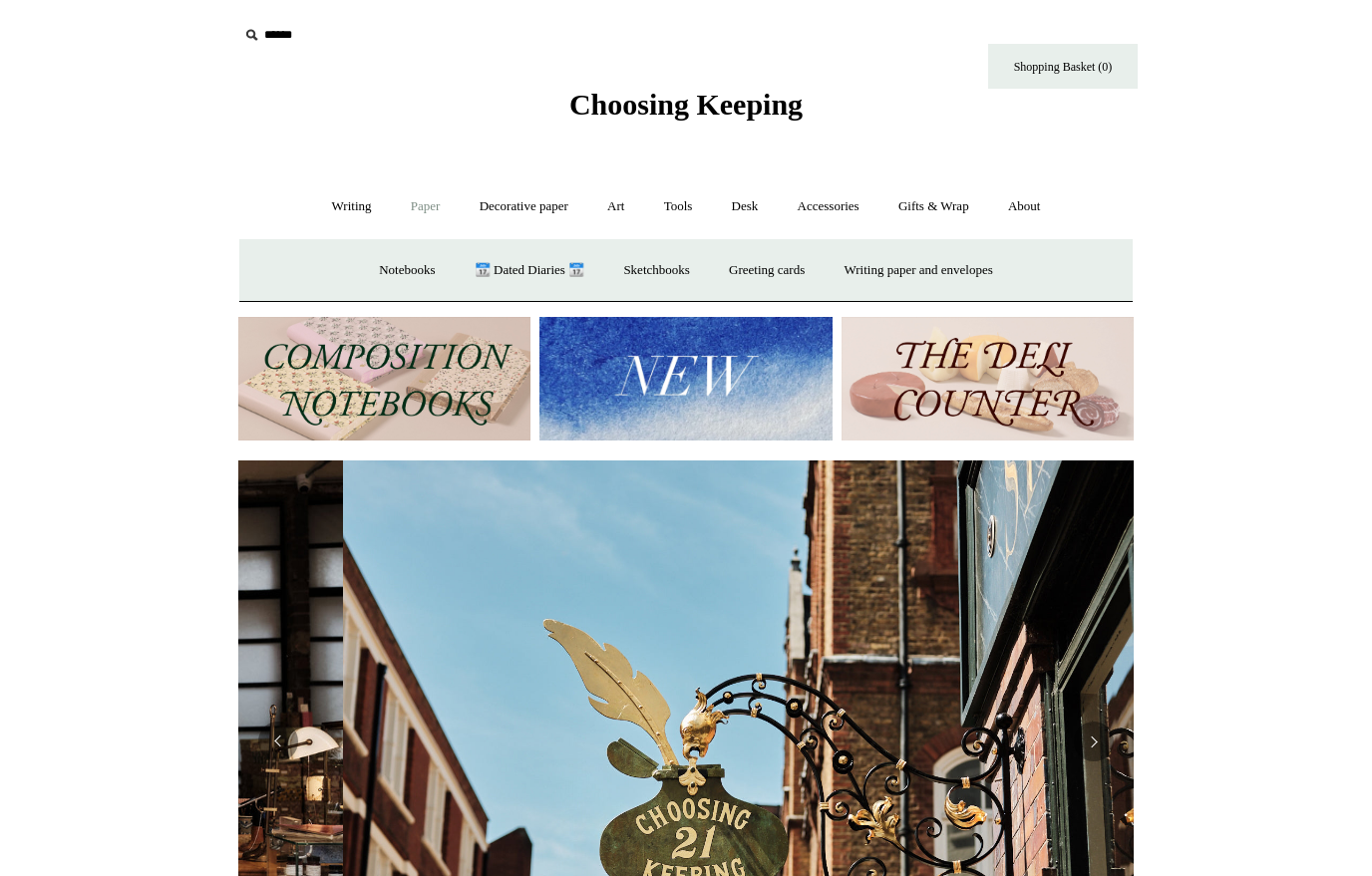 scroll, scrollTop: 0, scrollLeft: 895, axis: horizontal 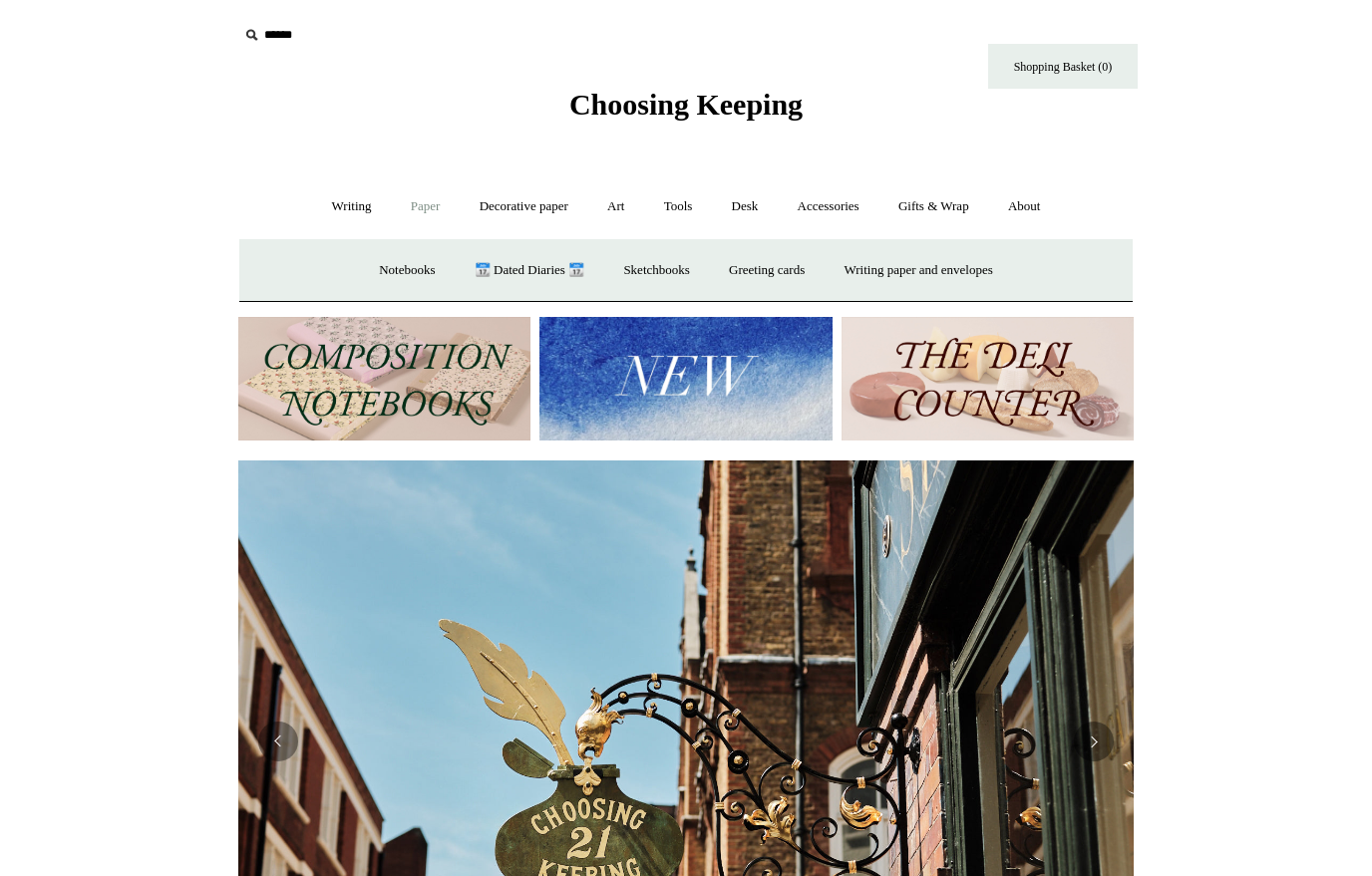 click on "Decorative paper +" at bounding box center (523, 206) 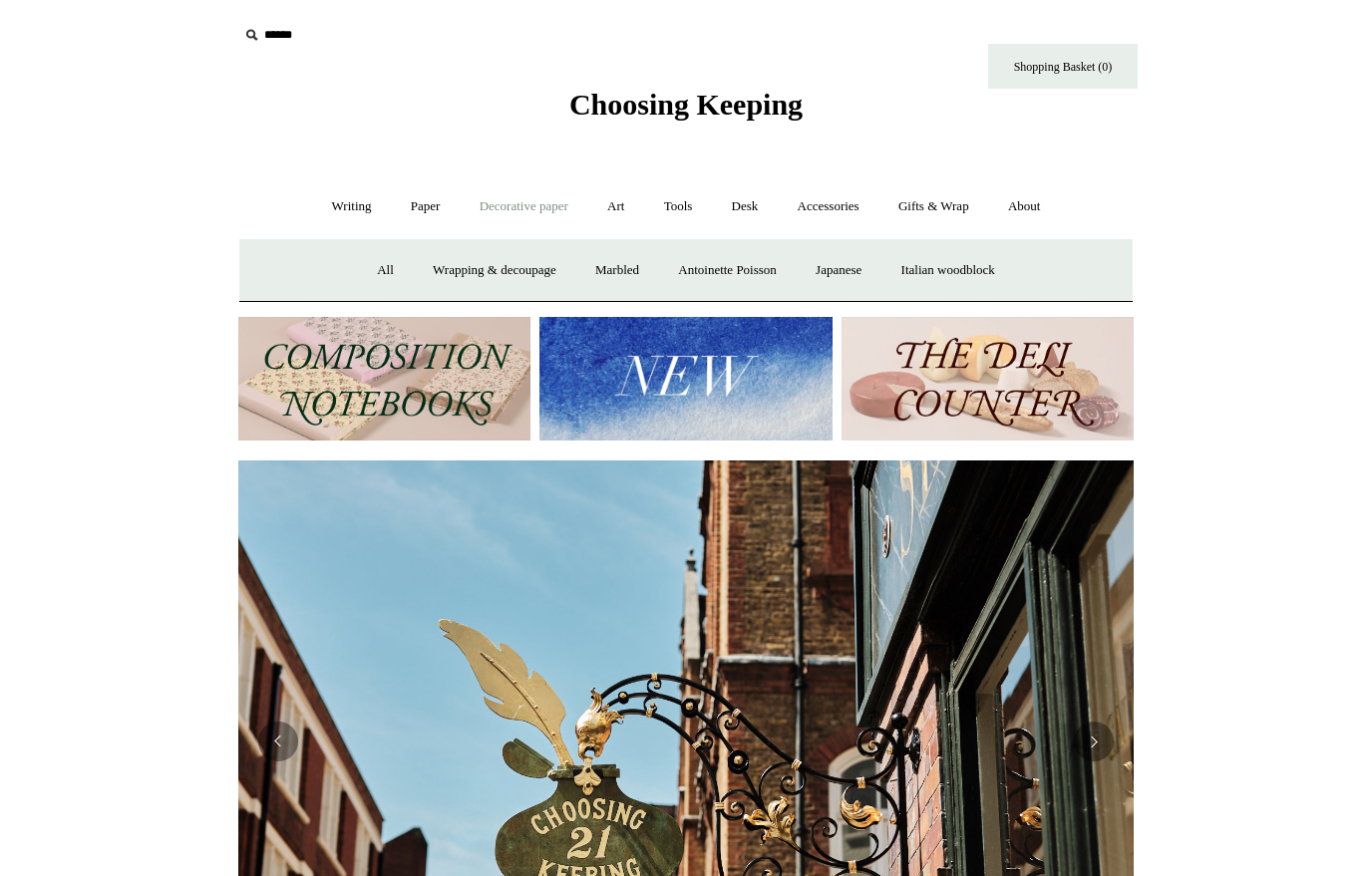 click on "Art +" at bounding box center [615, 206] 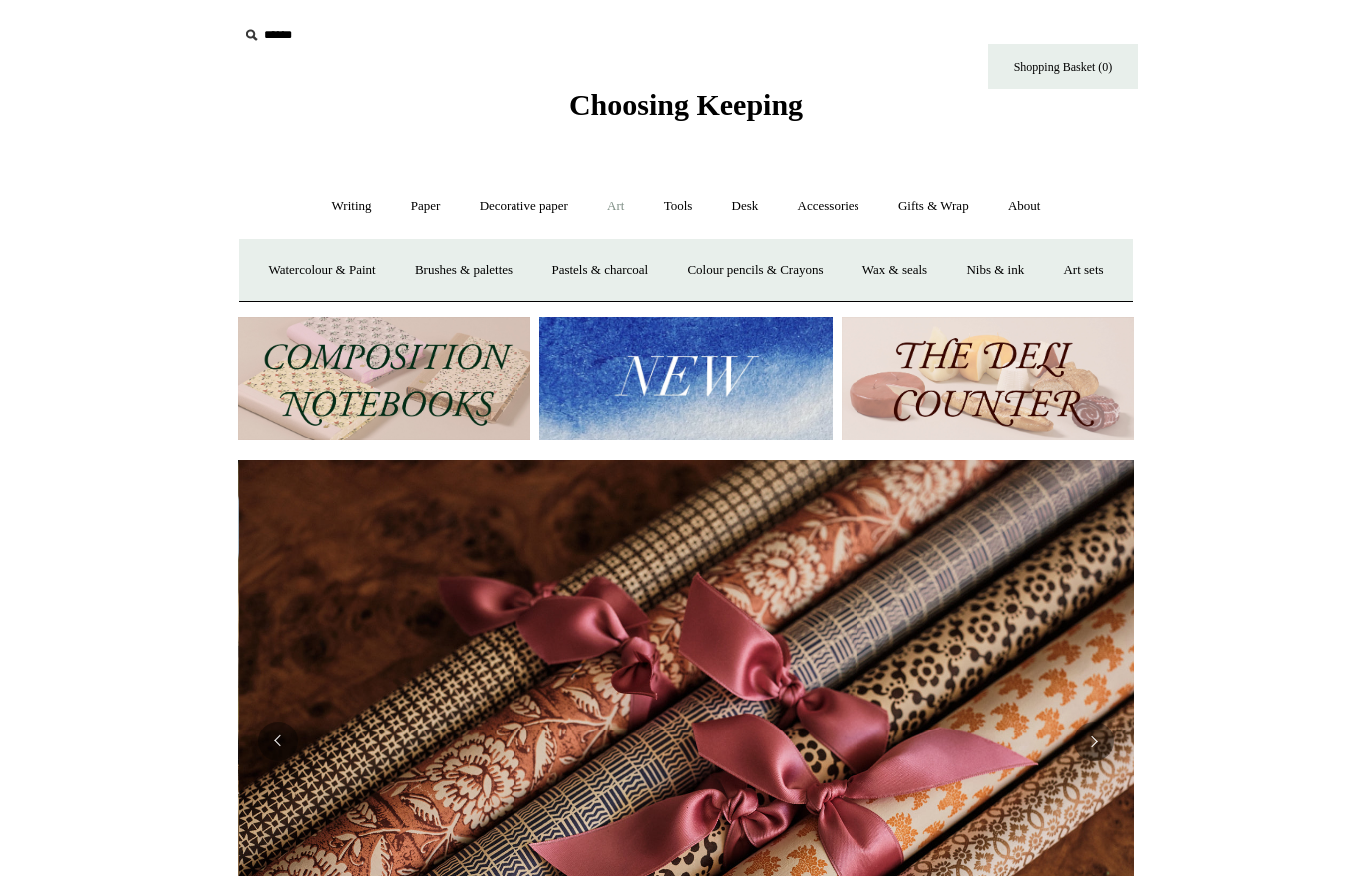 scroll, scrollTop: 0, scrollLeft: 1791, axis: horizontal 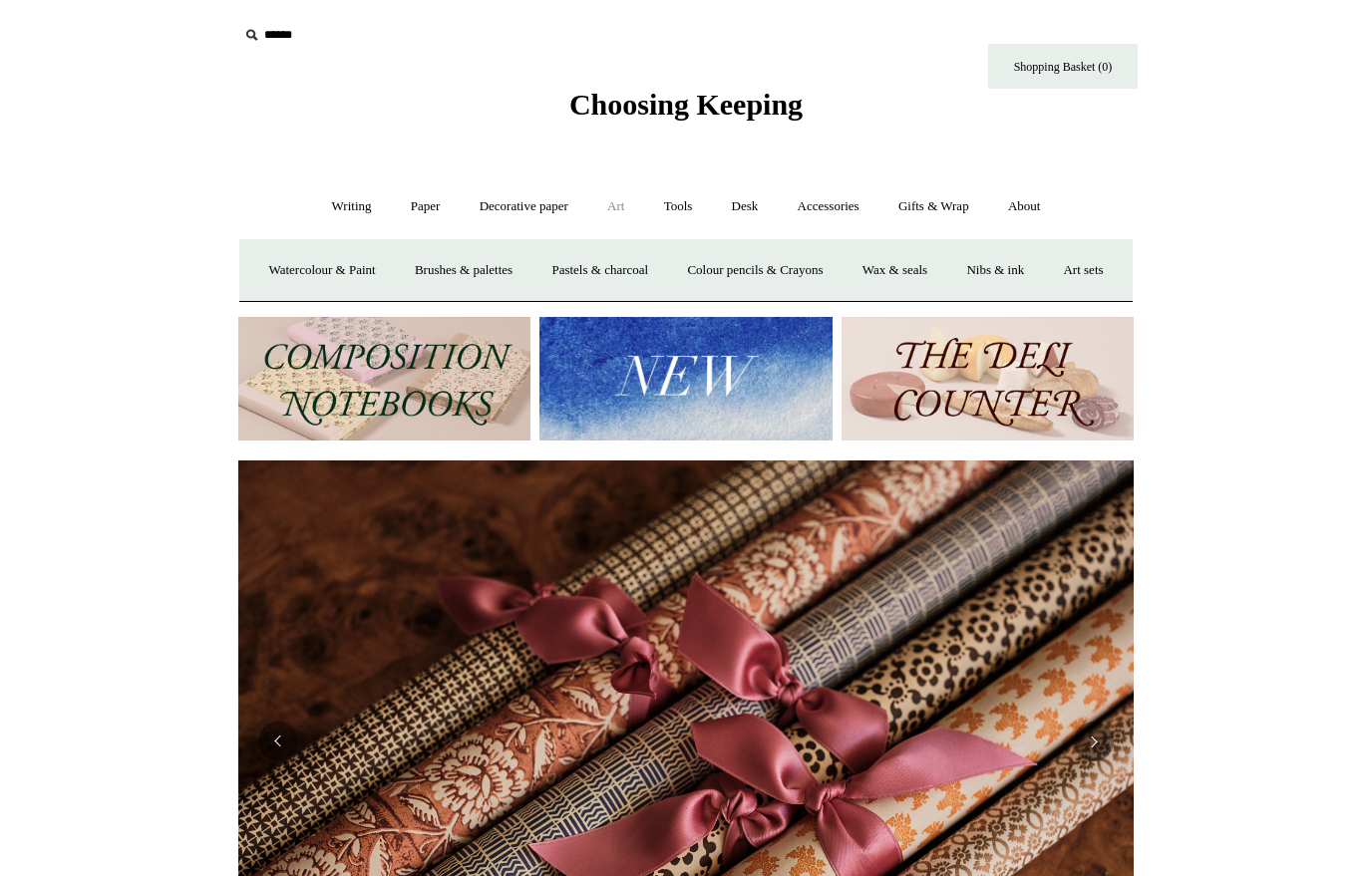 click on "Menu
Choosing Keeping
*
Shipping Information
Shopping Basket (0)
*
⤺
+ +" at bounding box center [686, 866] 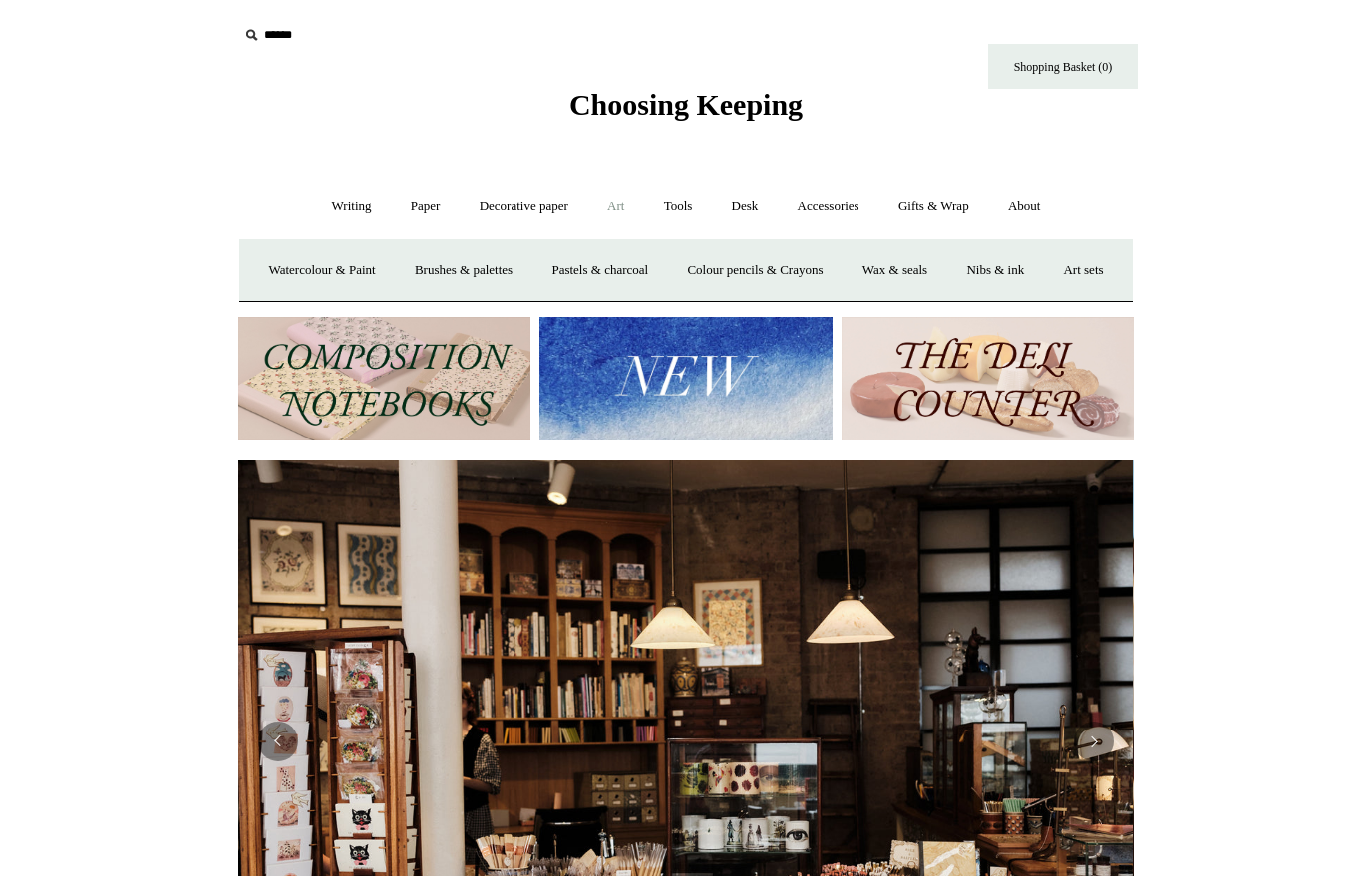 scroll, scrollTop: 0, scrollLeft: 0, axis: both 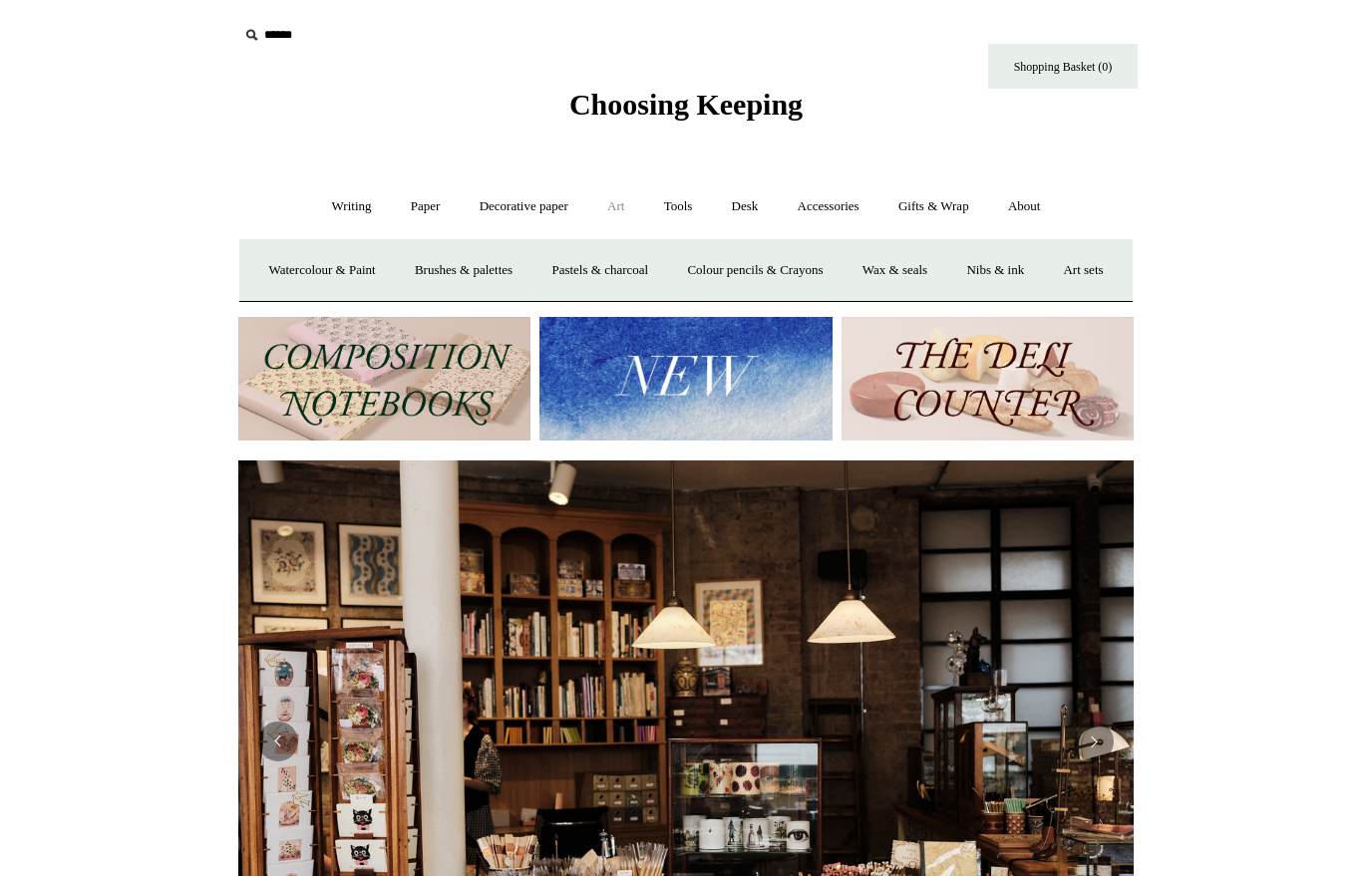 click on "Desk +" at bounding box center (745, 206) 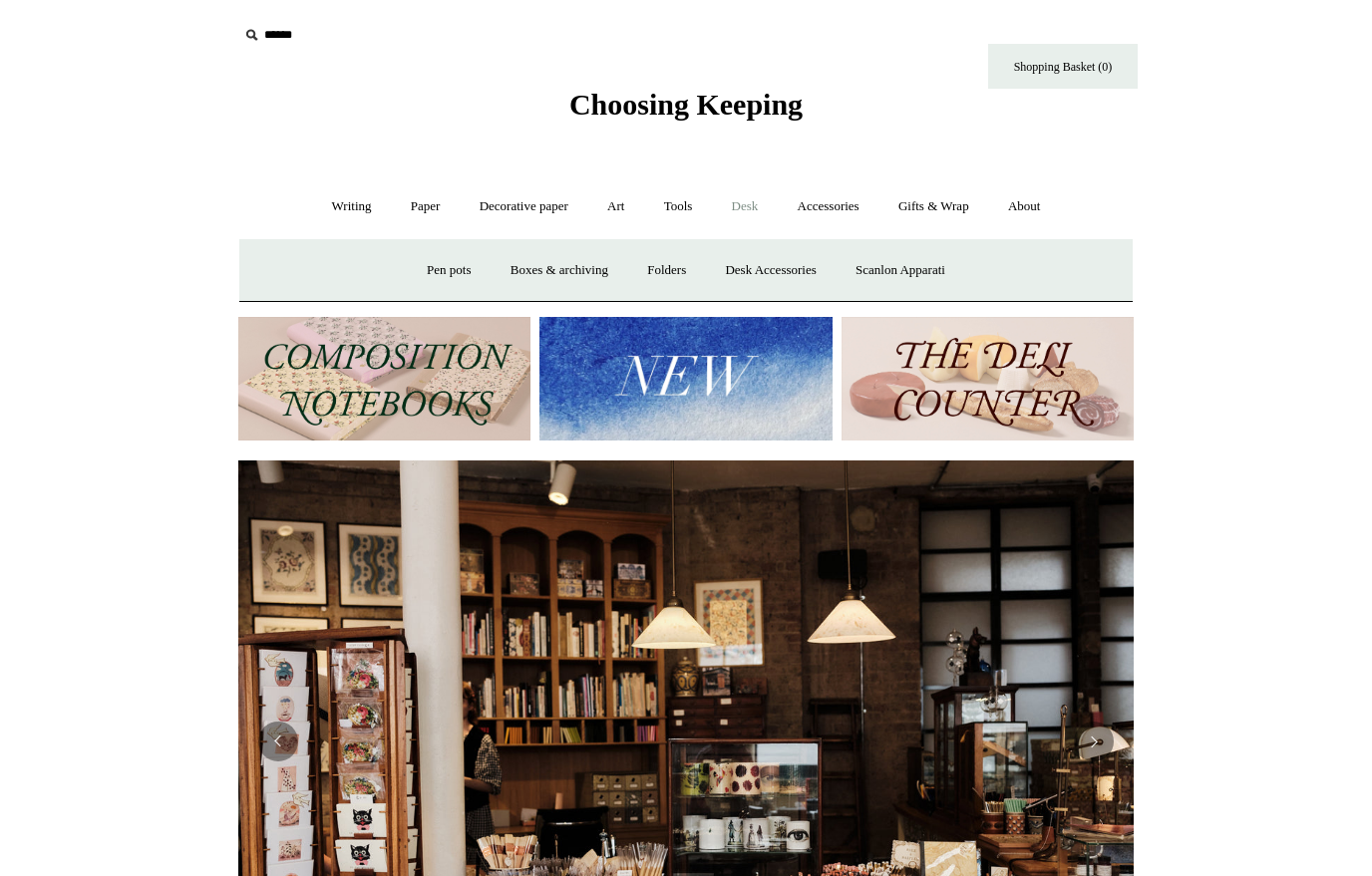 click on "Tools +" at bounding box center (678, 206) 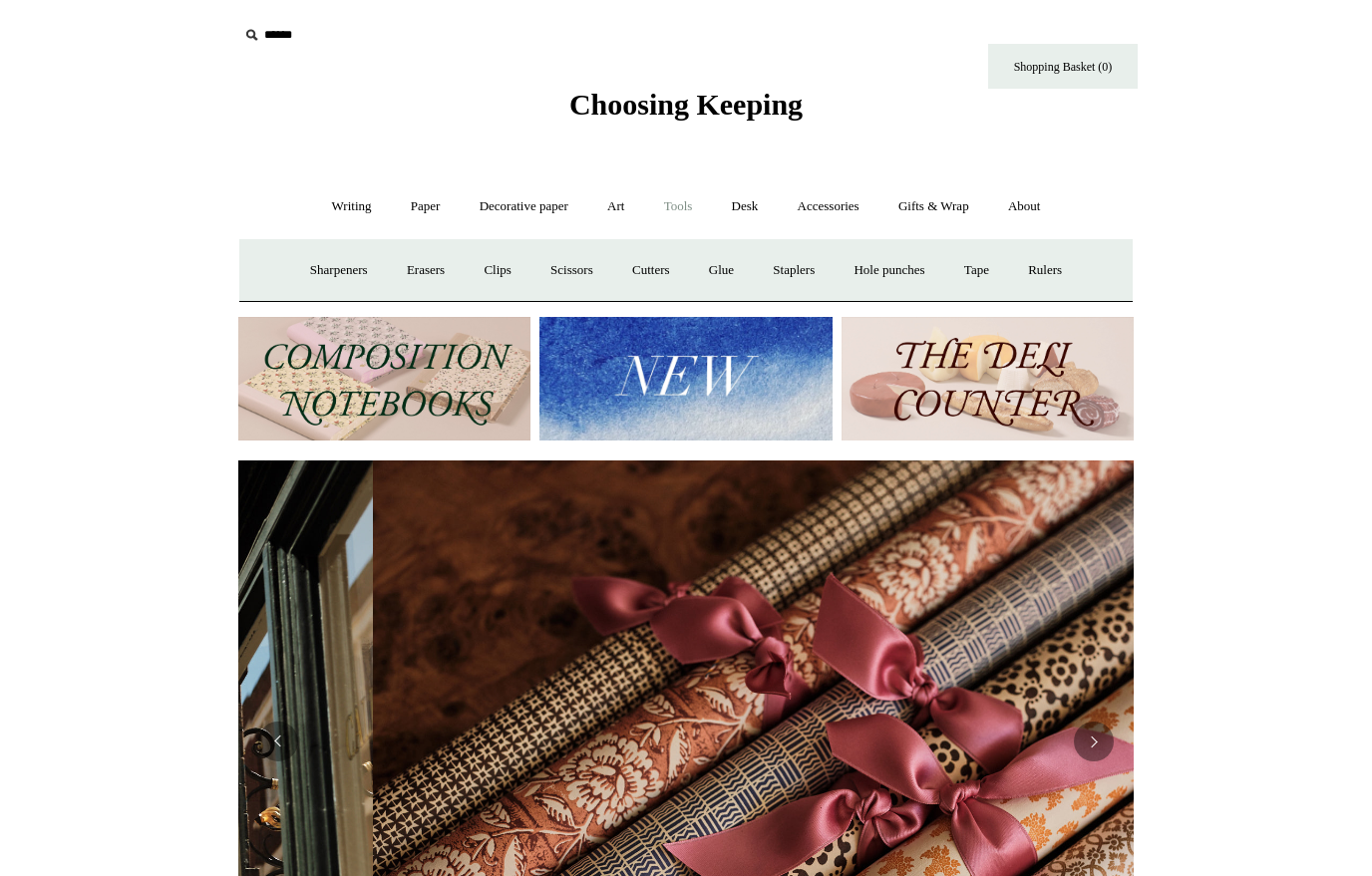 scroll, scrollTop: 0, scrollLeft: 1791, axis: horizontal 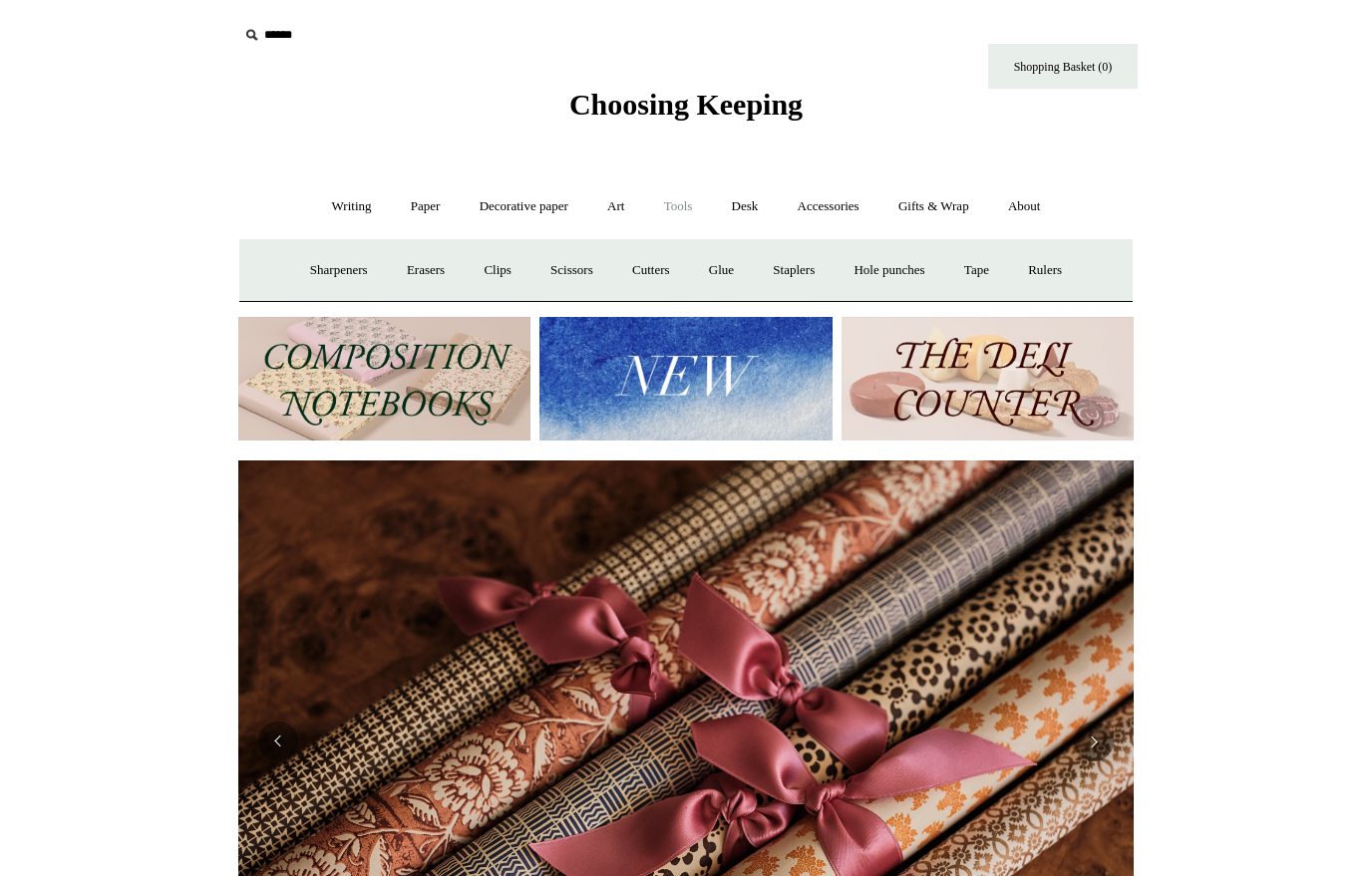 click on "Desk +" at bounding box center [745, 206] 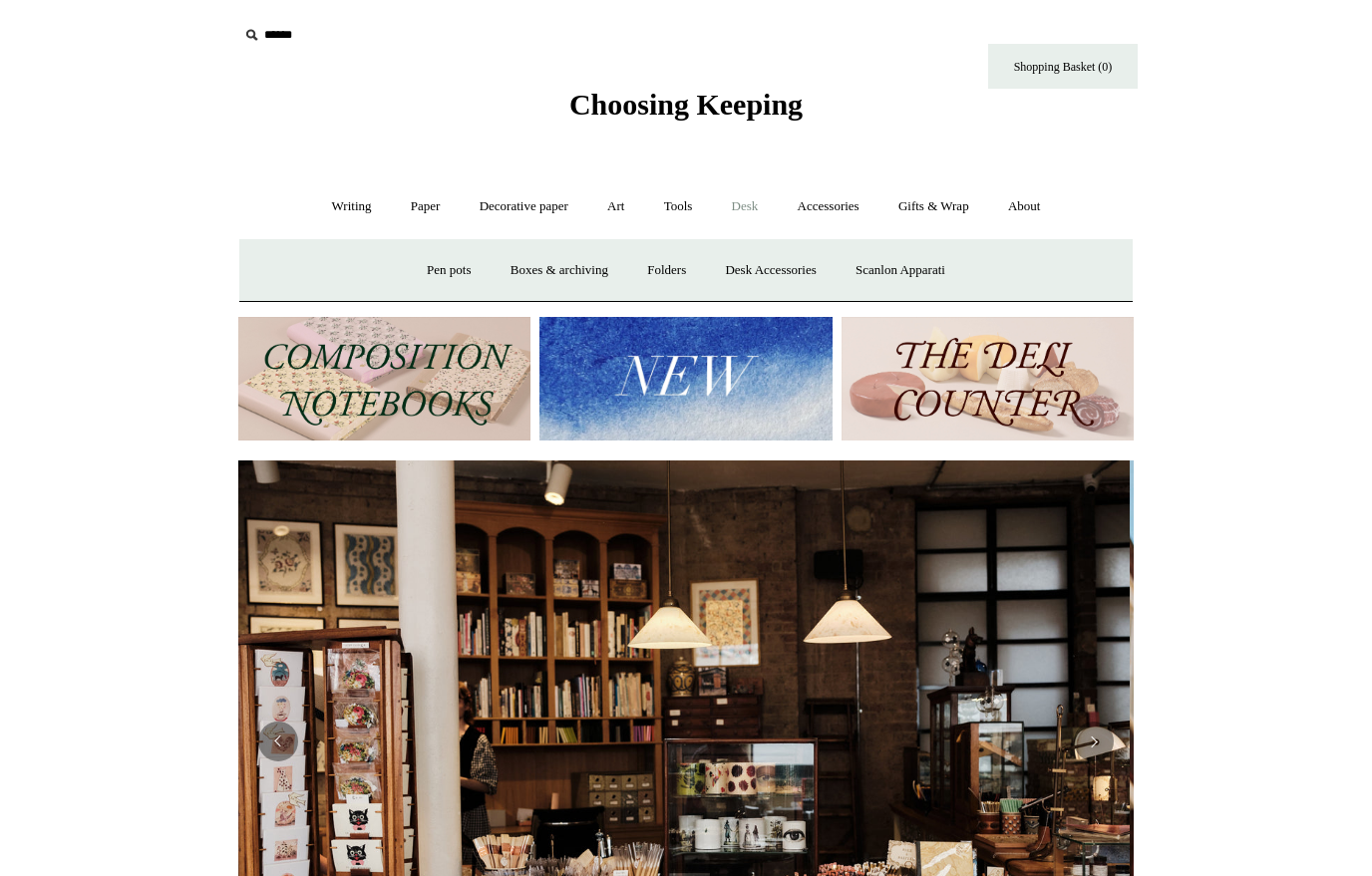 scroll, scrollTop: 0, scrollLeft: 0, axis: both 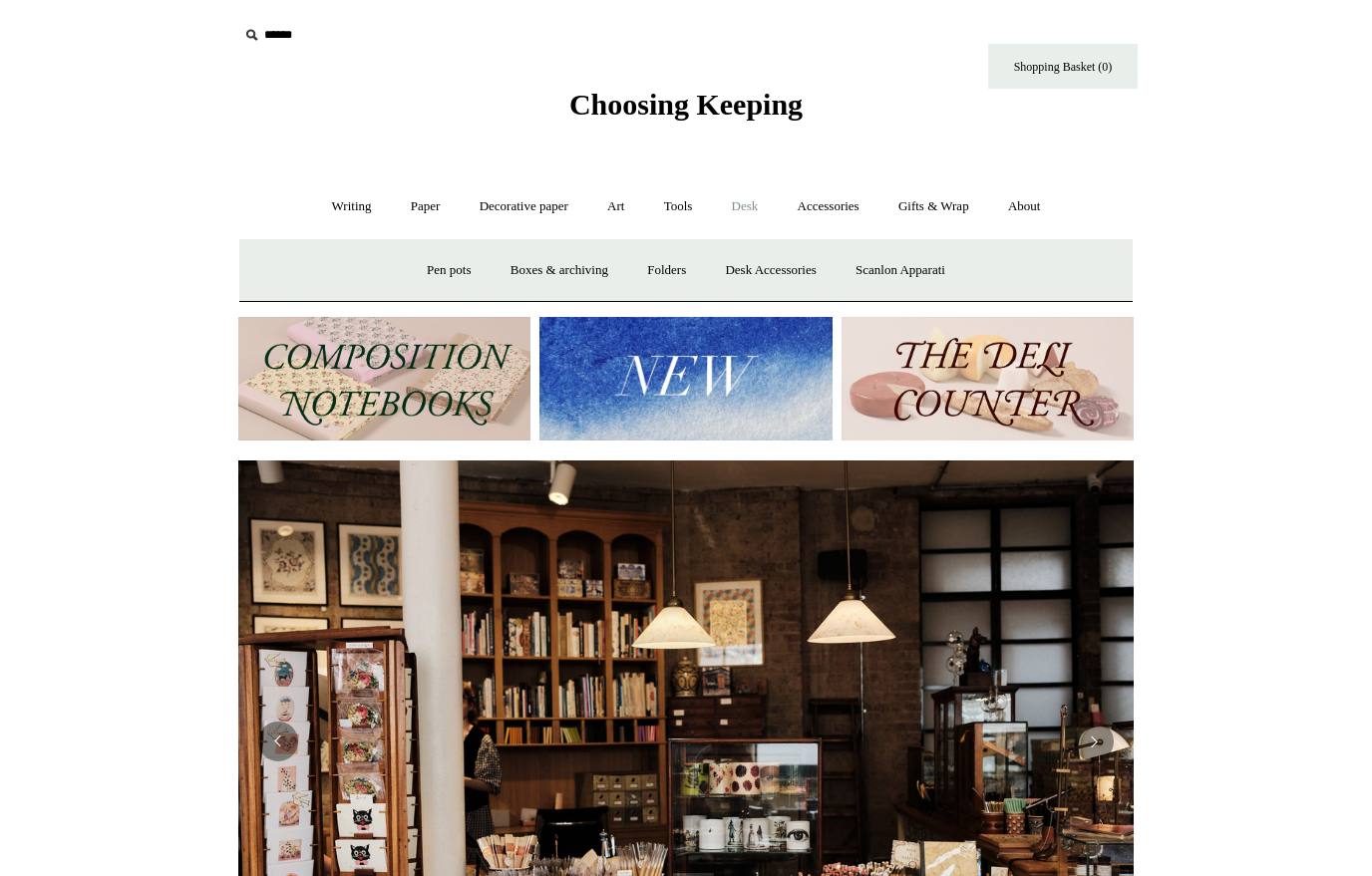 click on "Accessories +" at bounding box center (829, 206) 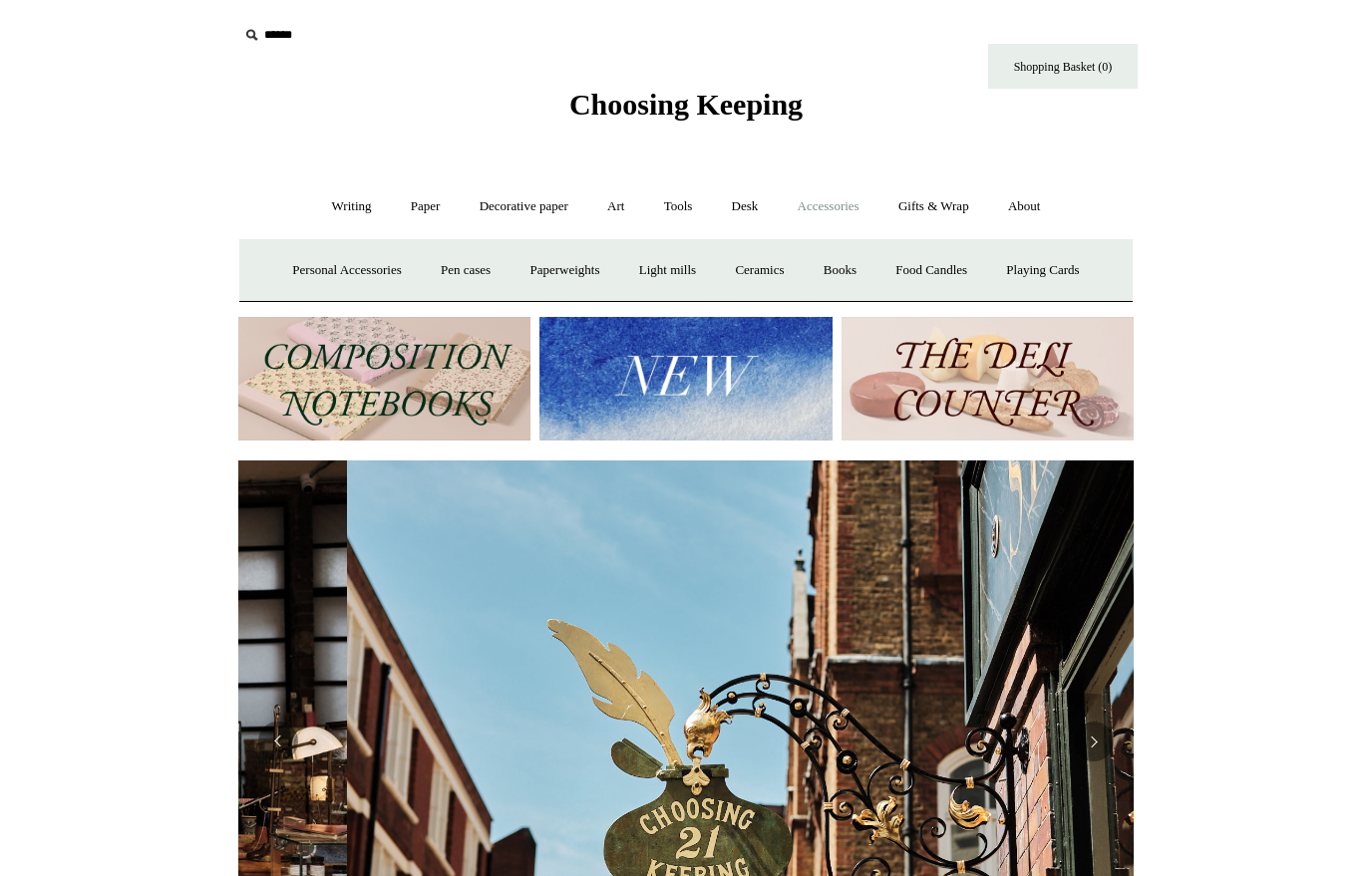 scroll, scrollTop: 0, scrollLeft: 895, axis: horizontal 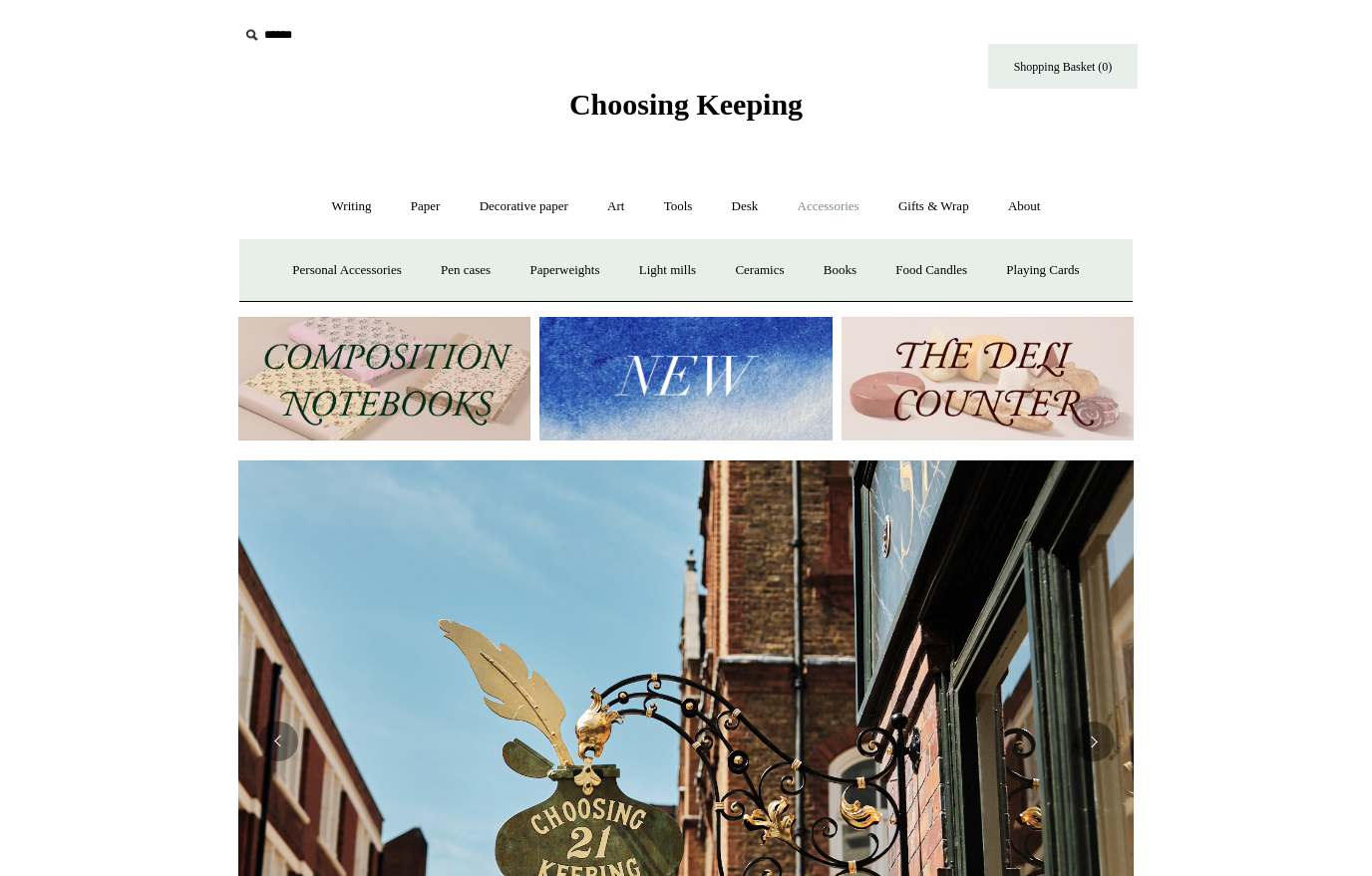 click on "Desk +" at bounding box center [745, 206] 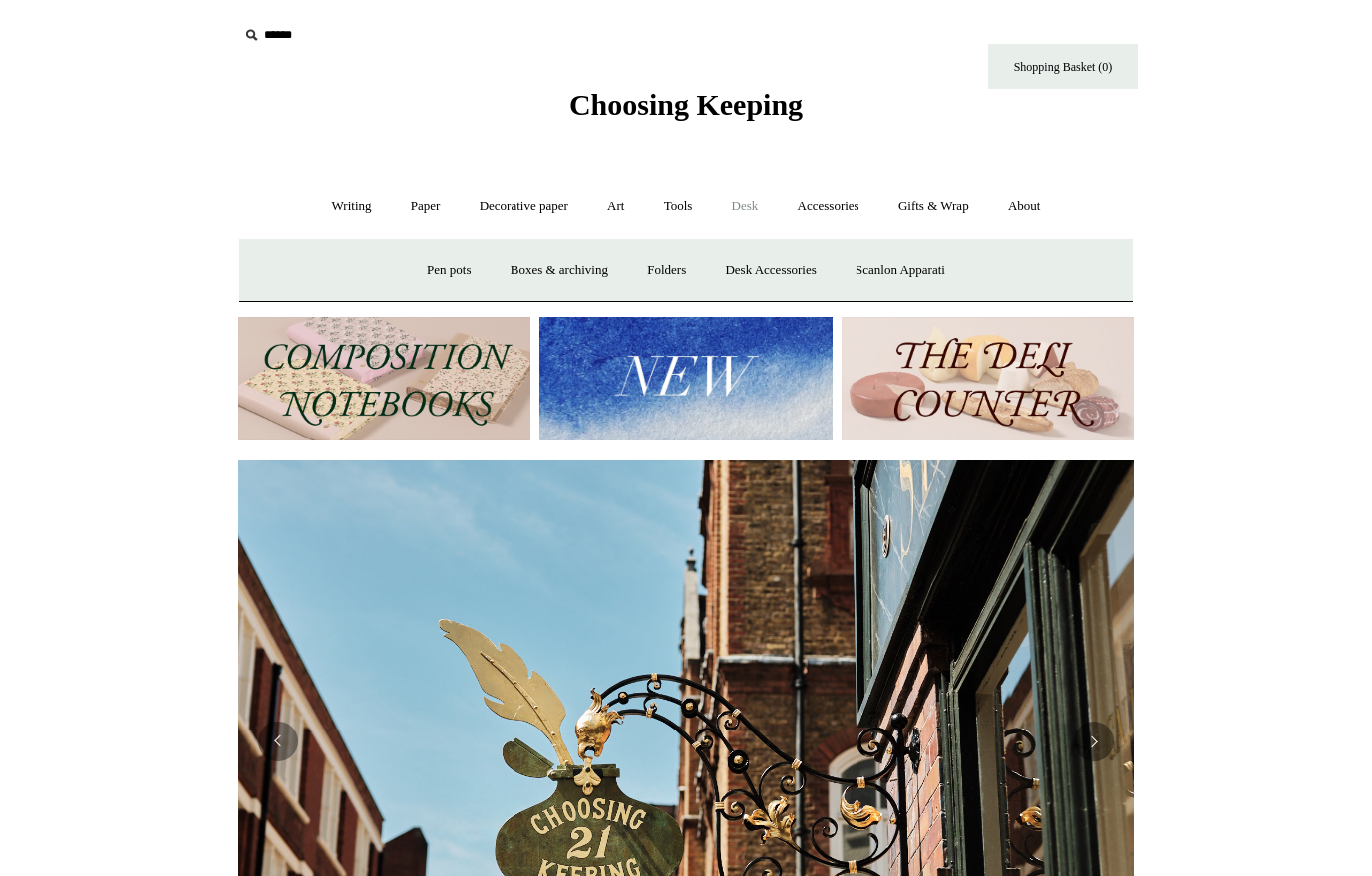 click on "Accessories +" at bounding box center (829, 206) 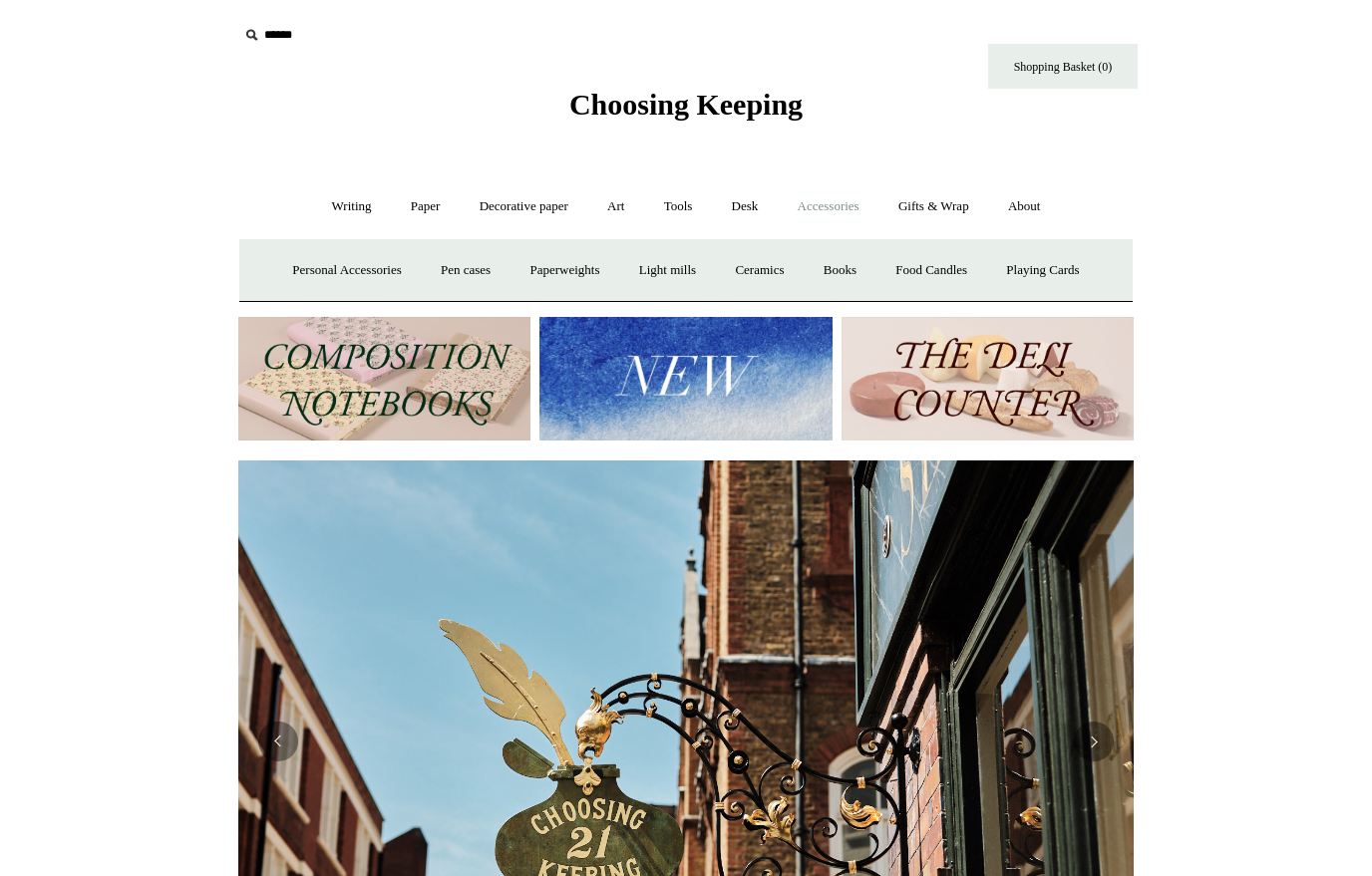 scroll, scrollTop: 0, scrollLeft: 895, axis: horizontal 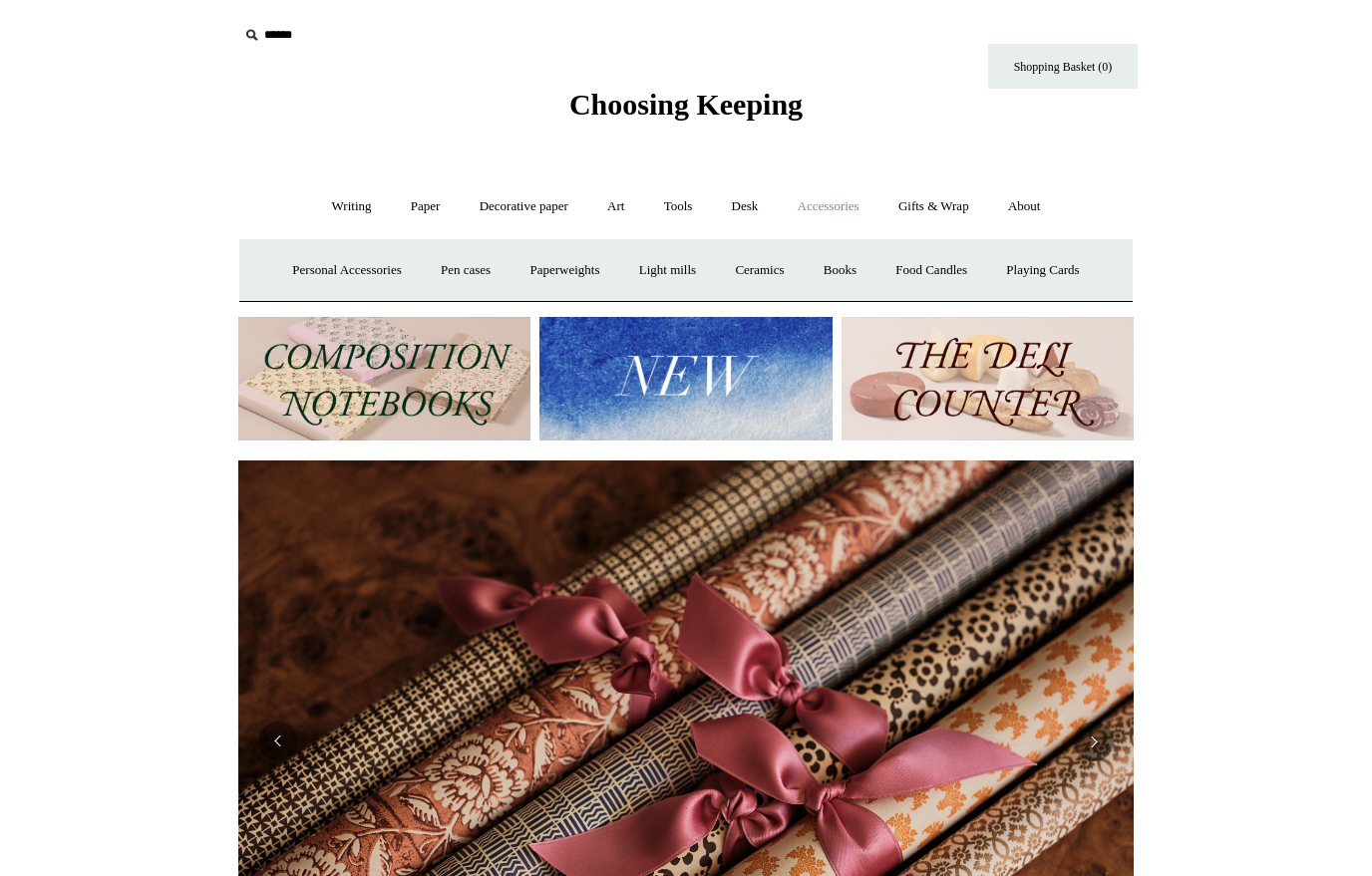 click on "Gifts & Wrap +" at bounding box center [933, 206] 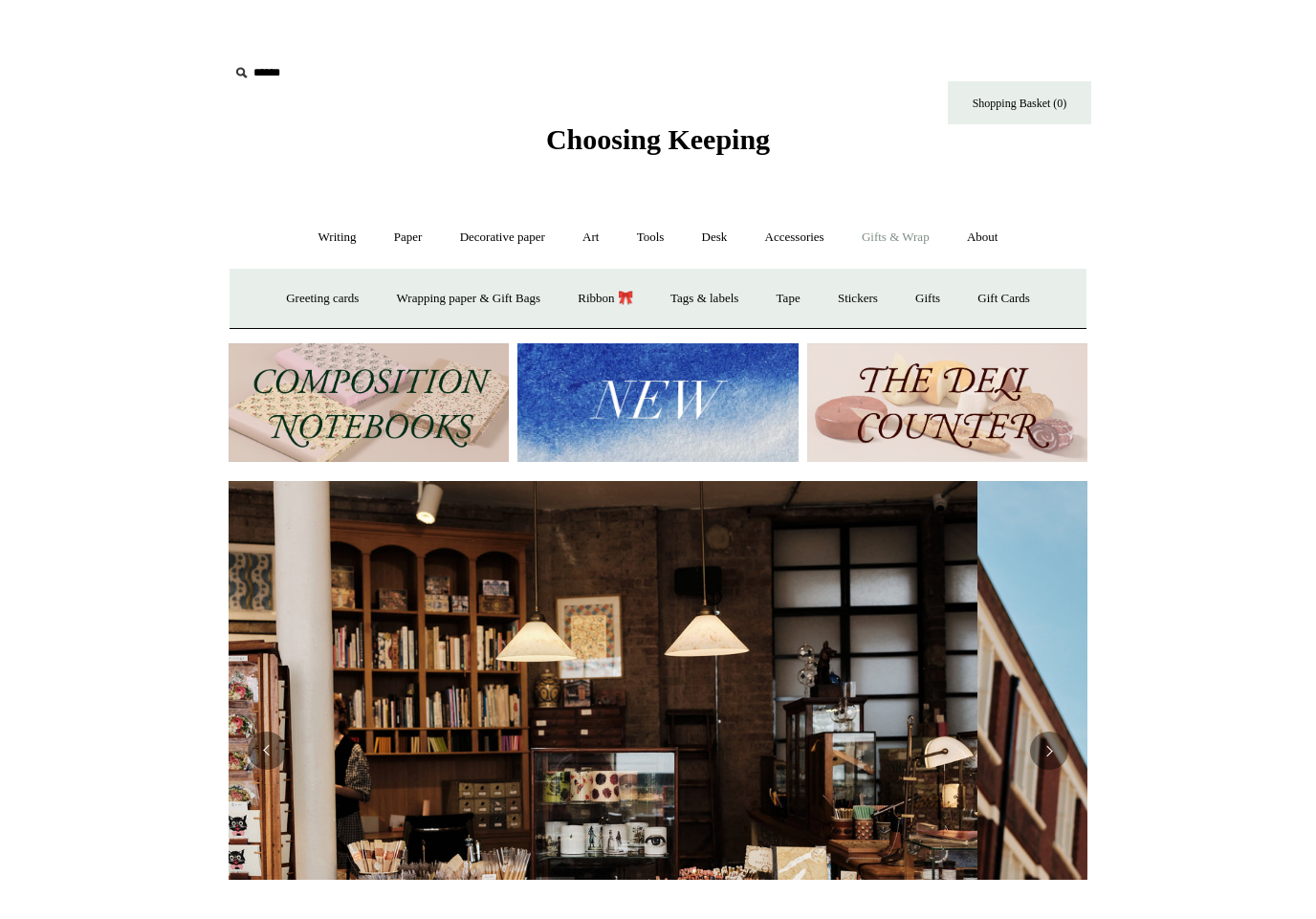 scroll, scrollTop: 0, scrollLeft: 0, axis: both 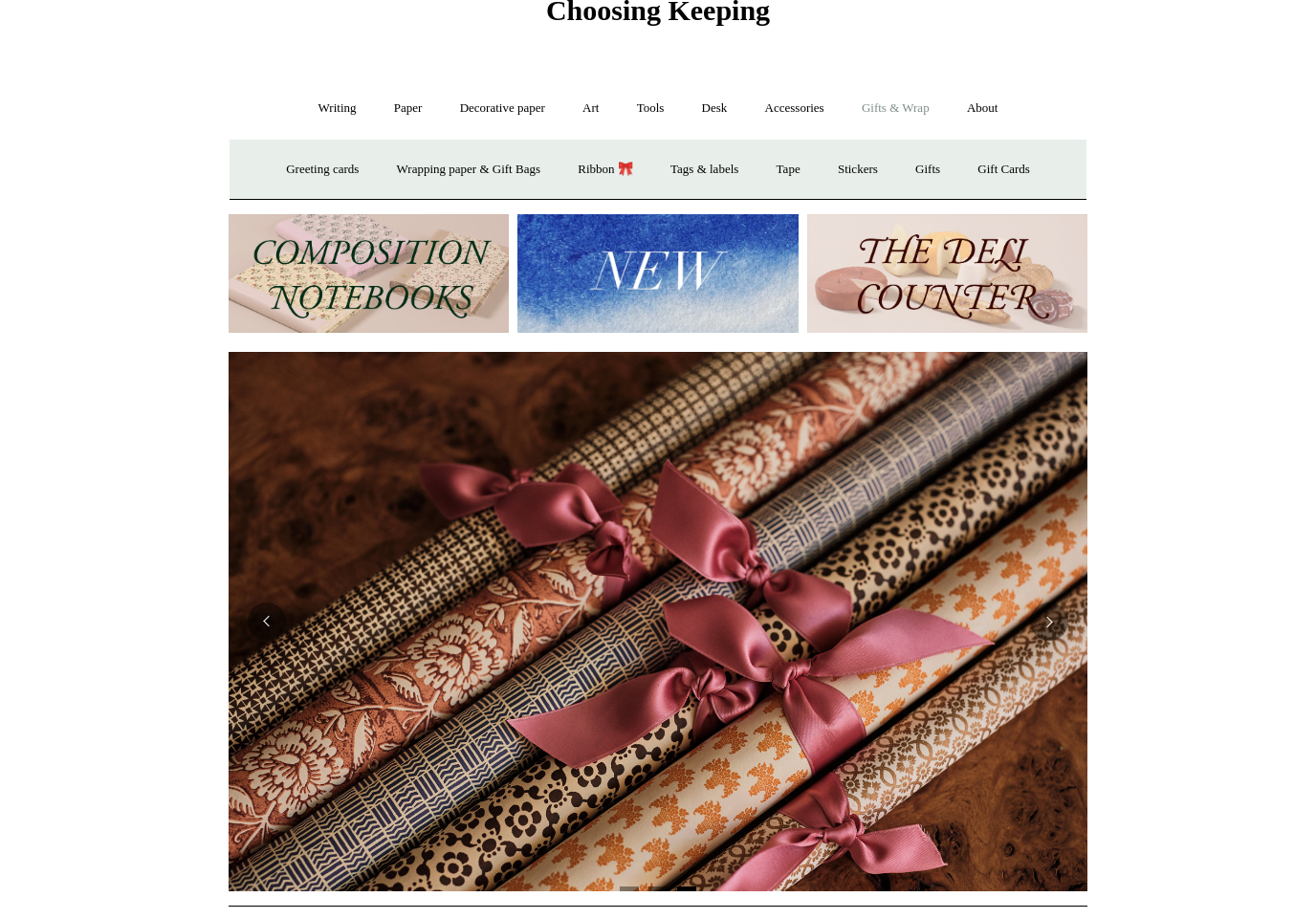 click on "About +" at bounding box center [982, 108] 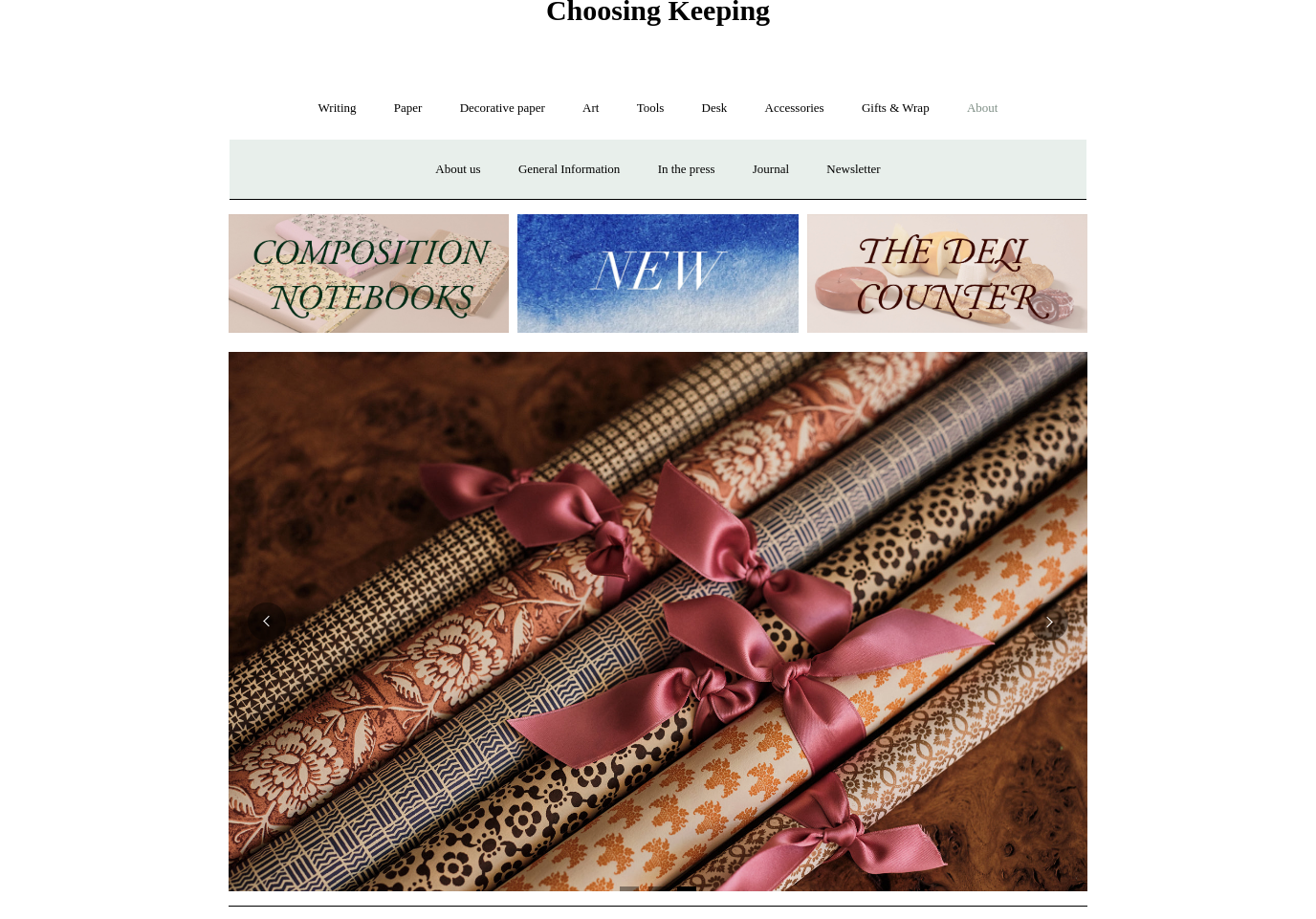 click on "About -" at bounding box center [982, 108] 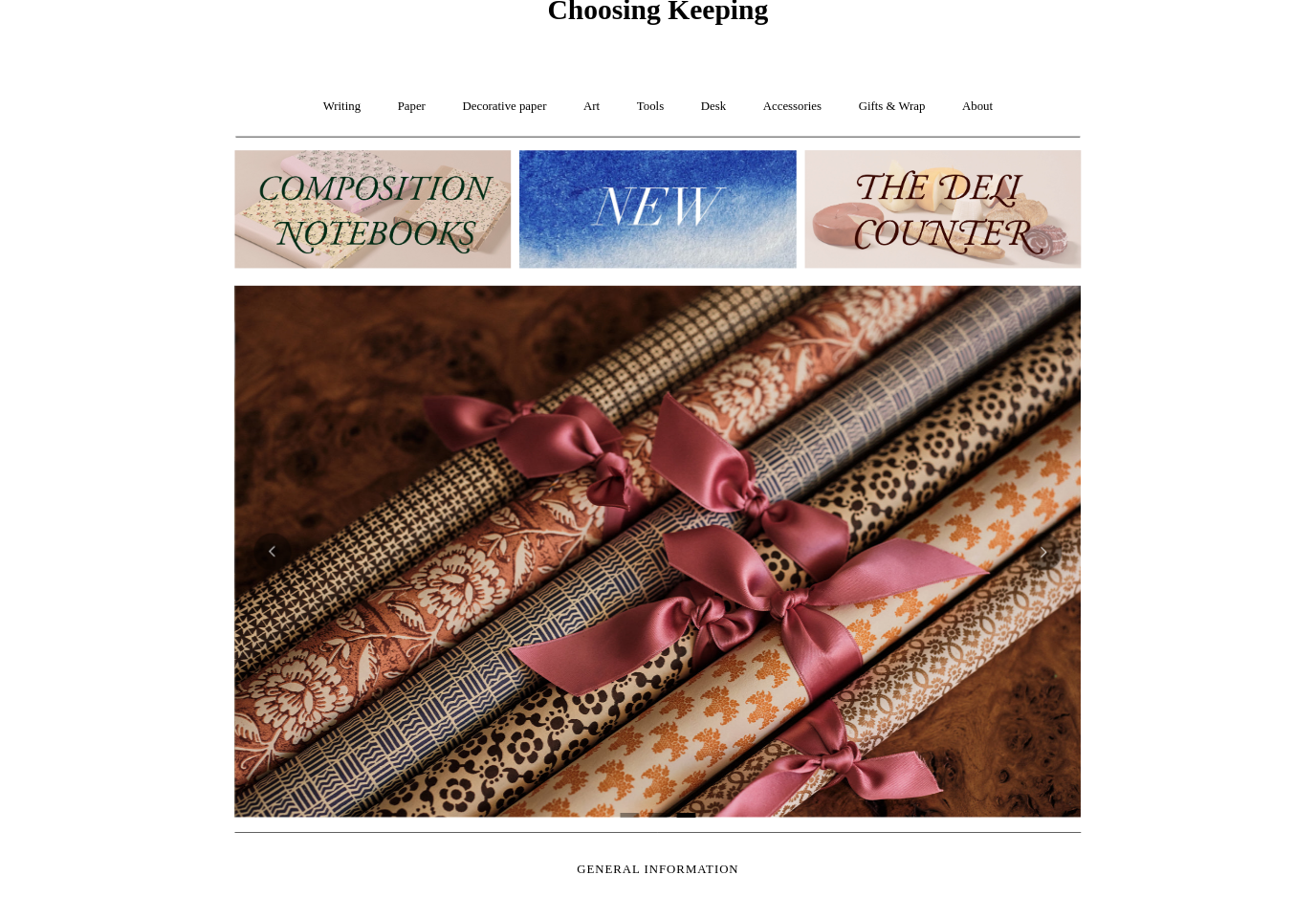 scroll, scrollTop: 71, scrollLeft: 0, axis: vertical 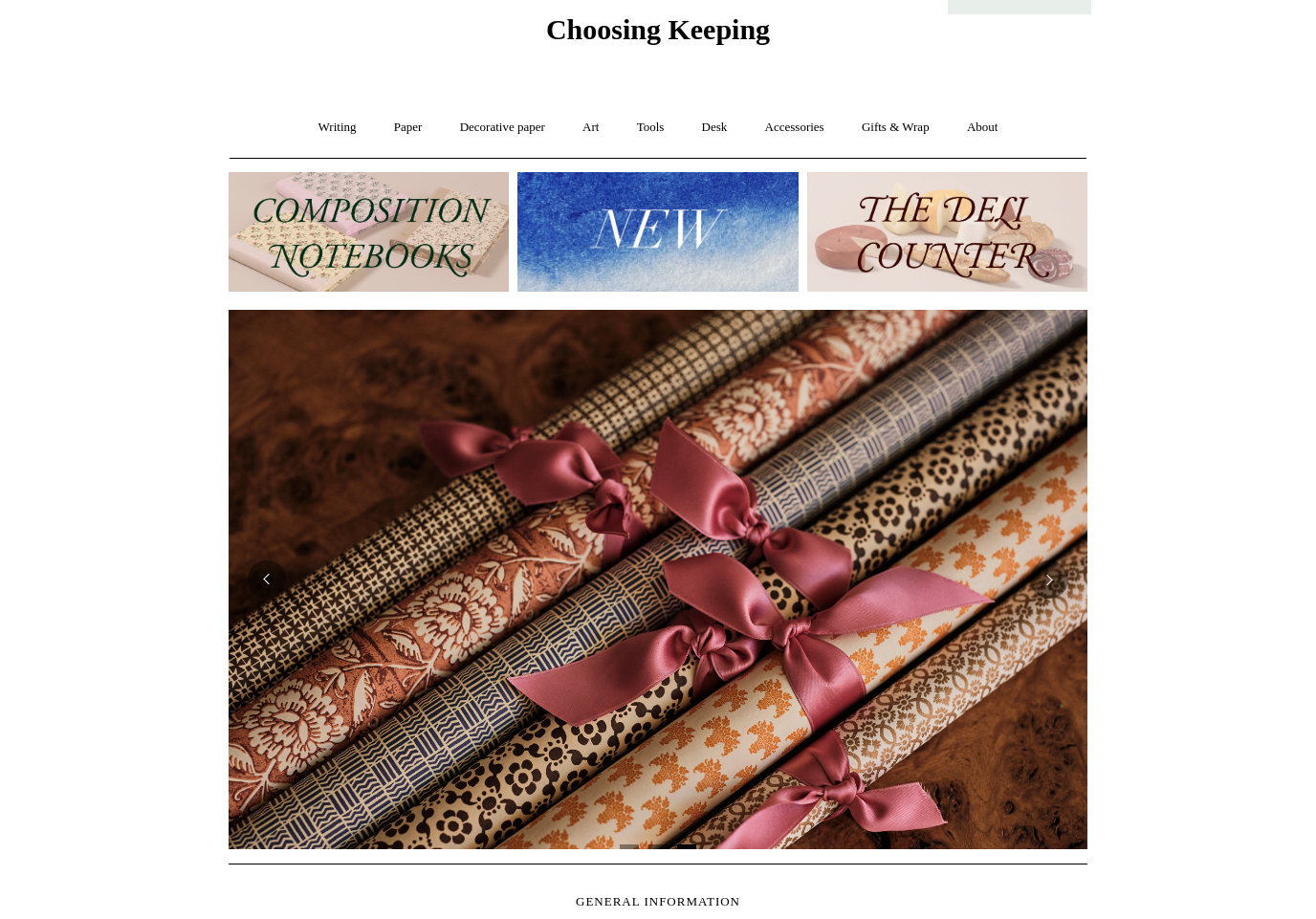 click on "About +" at bounding box center [982, 127] 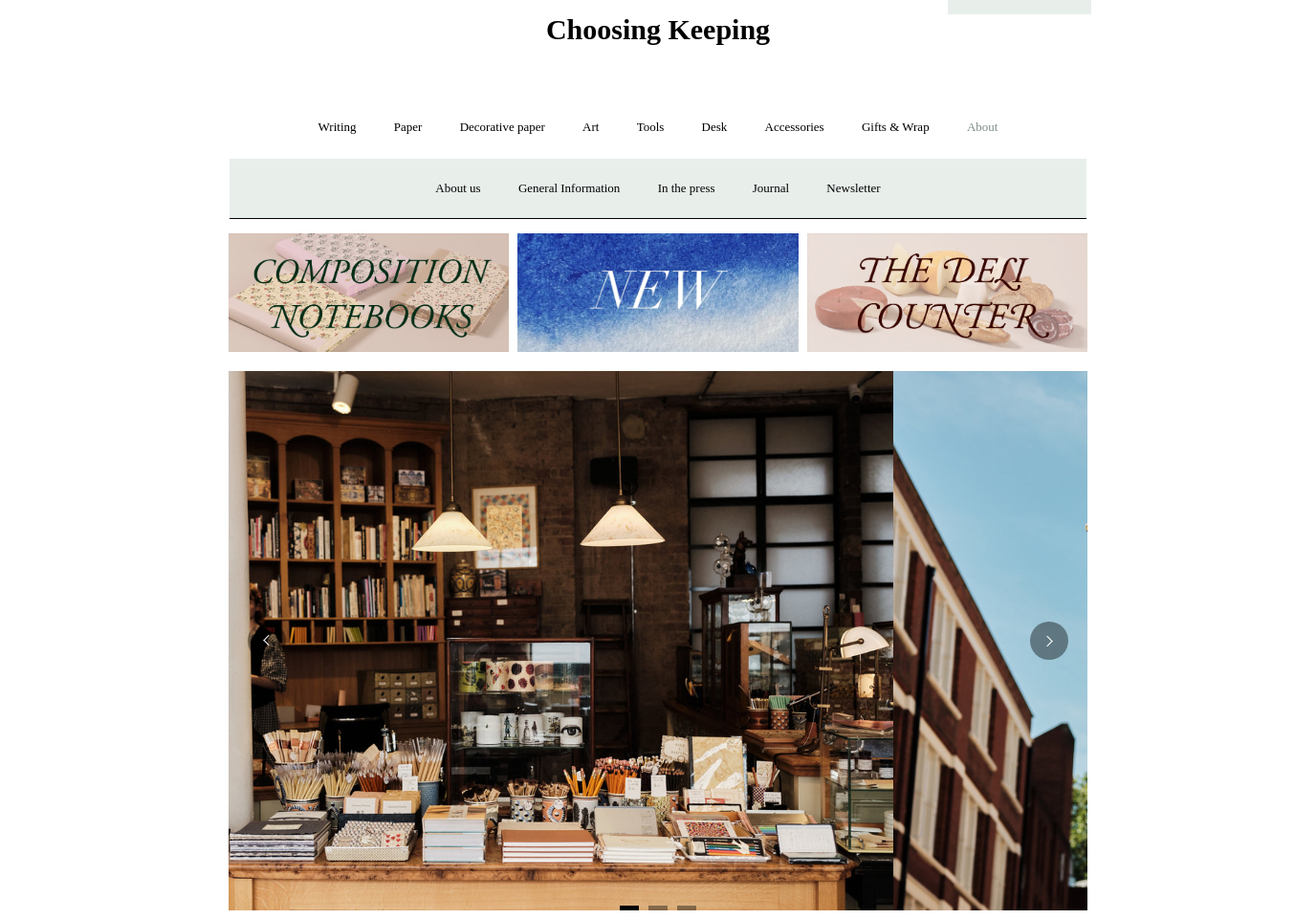 scroll, scrollTop: 0, scrollLeft: 0, axis: both 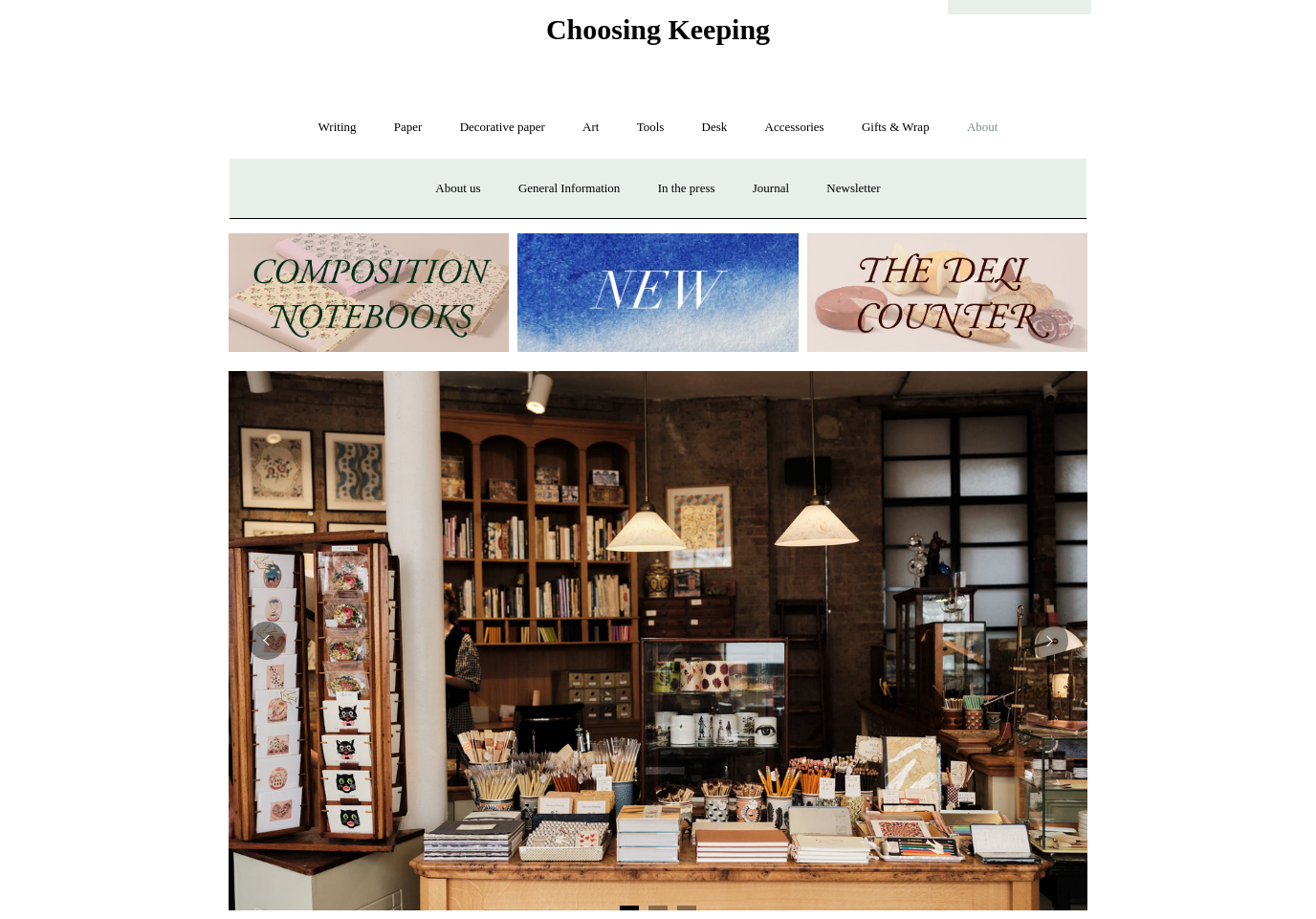 click on "About us" at bounding box center [457, 188] 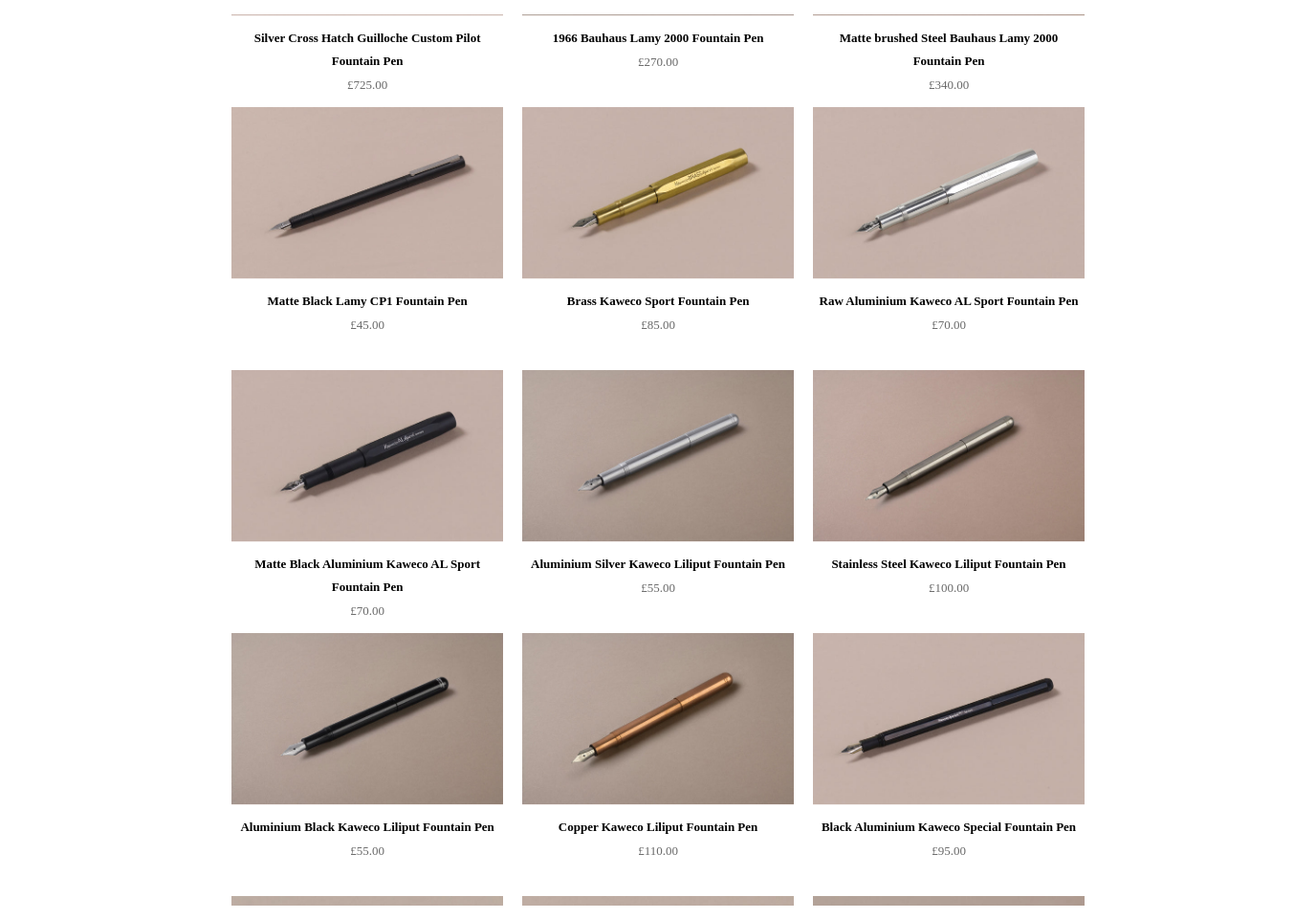 scroll, scrollTop: 2758, scrollLeft: 0, axis: vertical 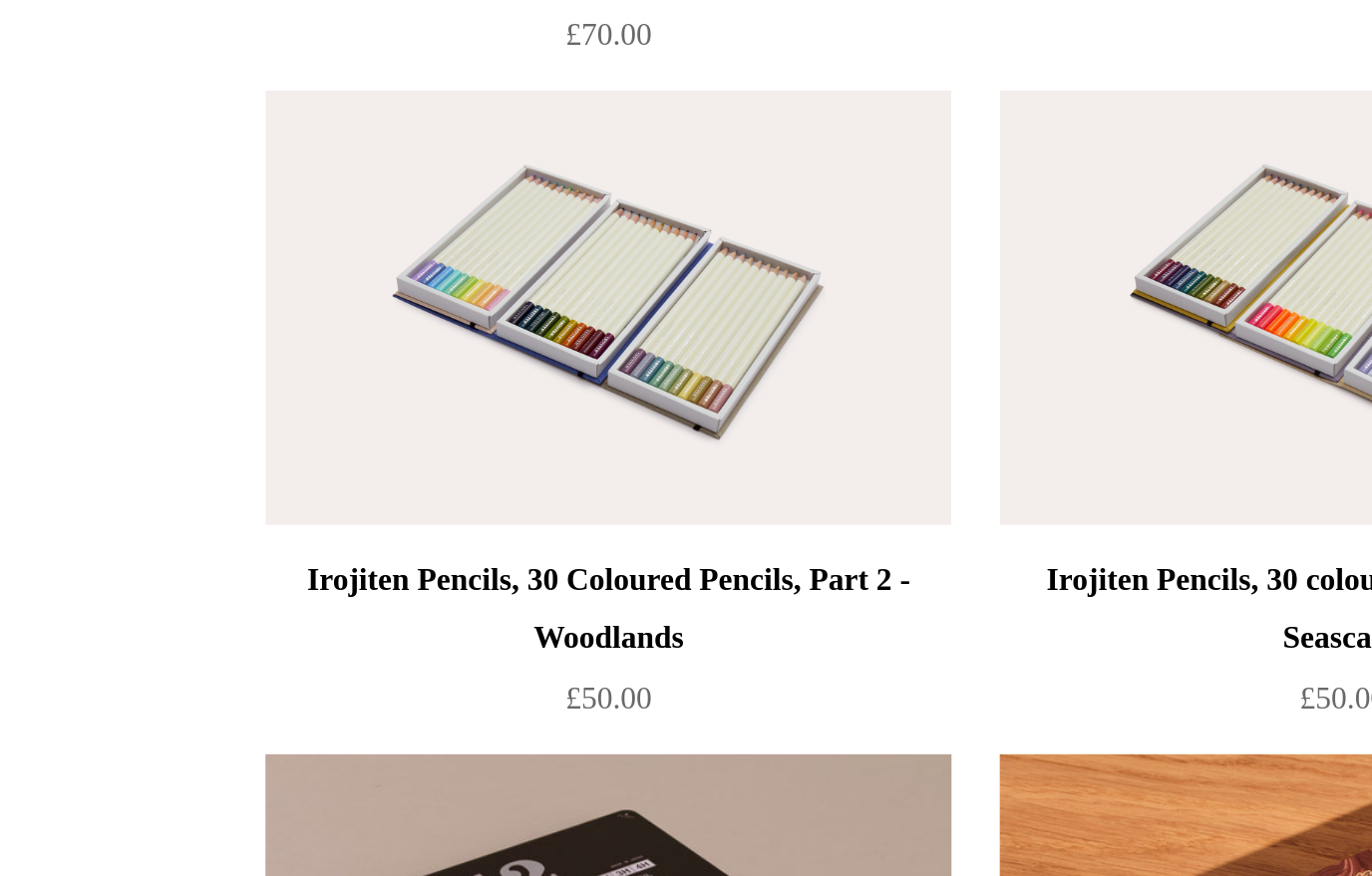 click on "Caran d'Ache Swiss Wood 348 HB Pencil
£5.00
"Woods" Pencil Set" at bounding box center [686, 666] 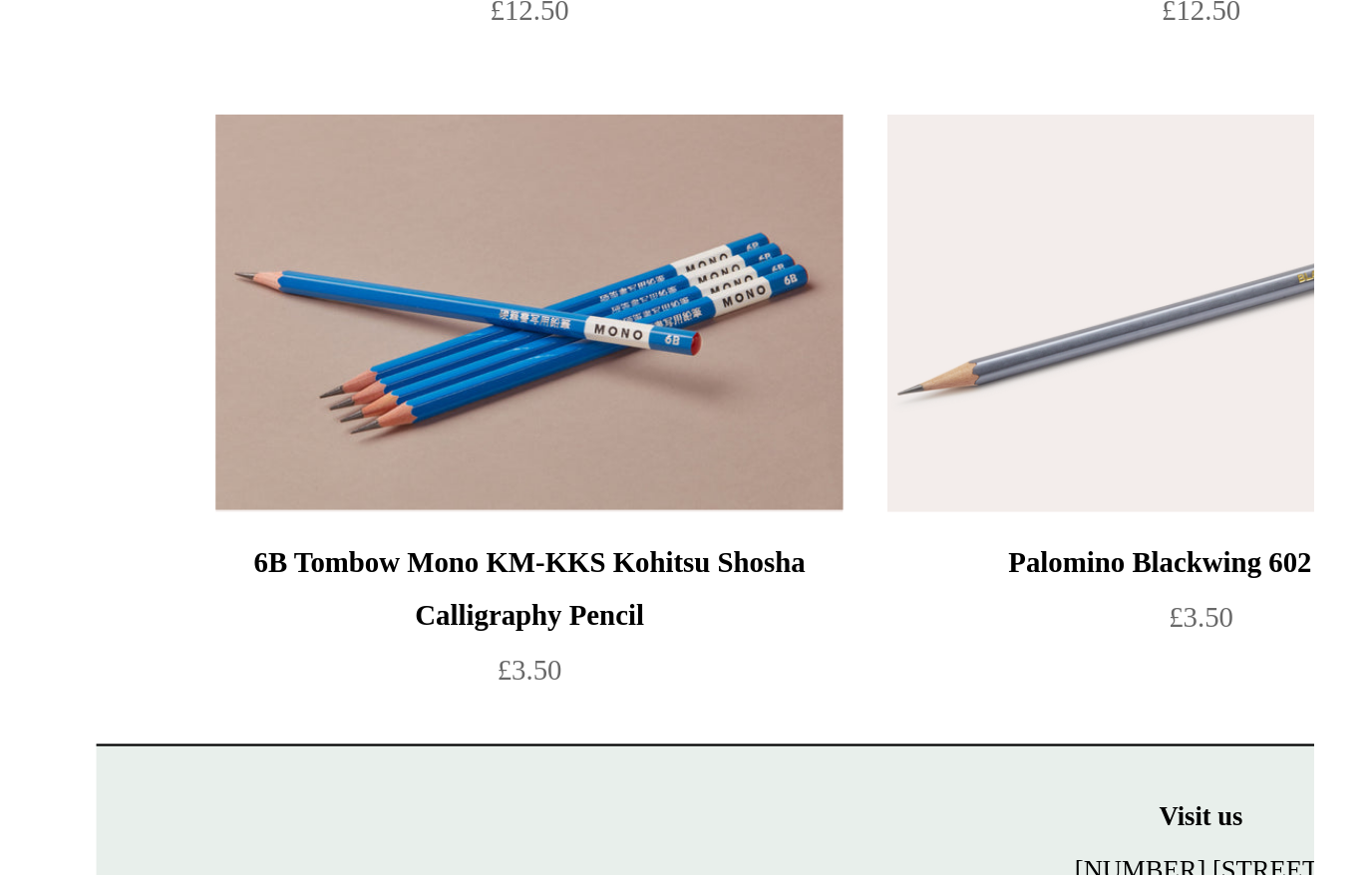 scroll, scrollTop: 1919, scrollLeft: 0, axis: vertical 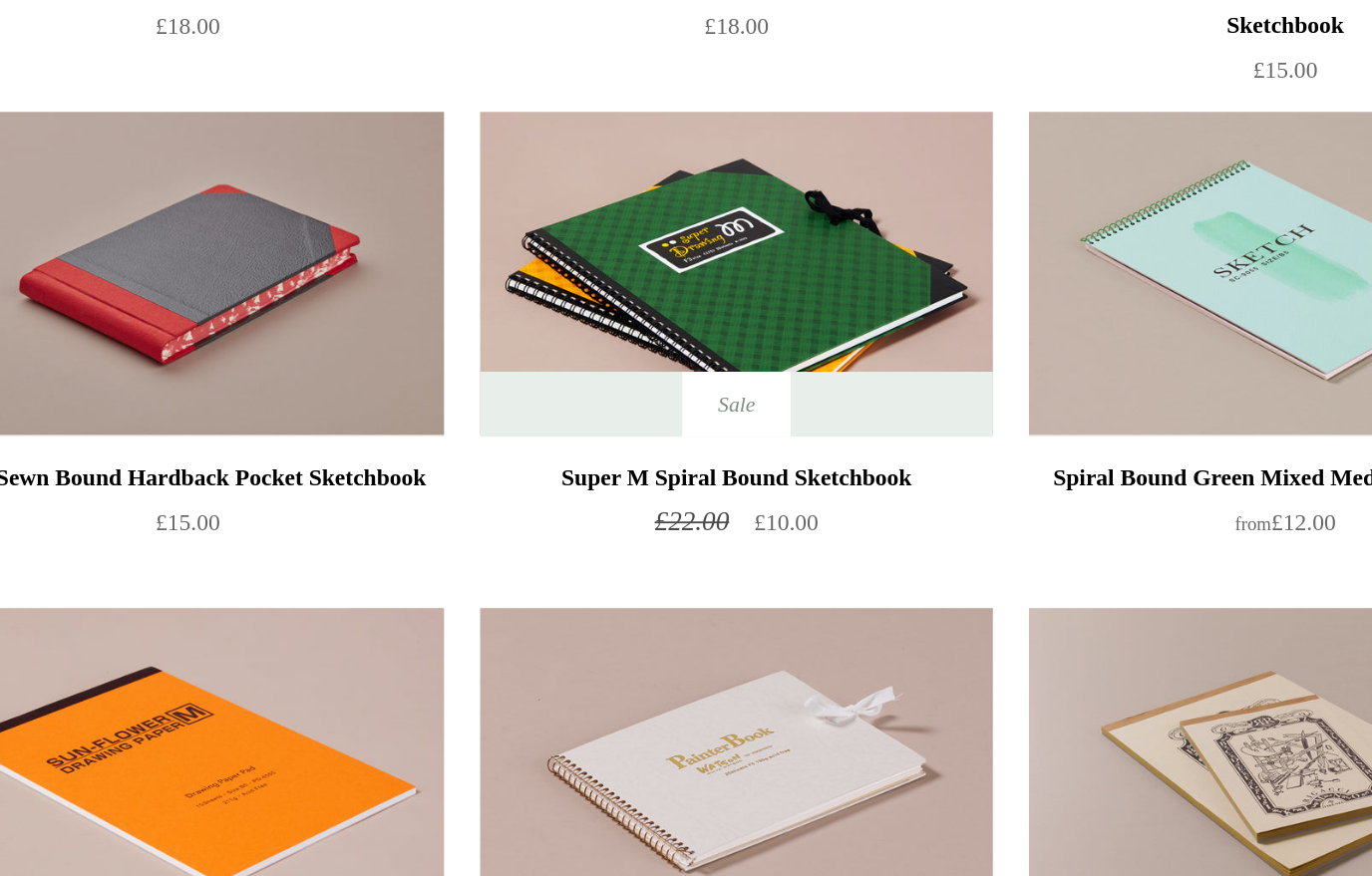 click on "Red Sewn Bound Hardback Pocket Sketchbook
£15.00" at bounding box center [383, 293] 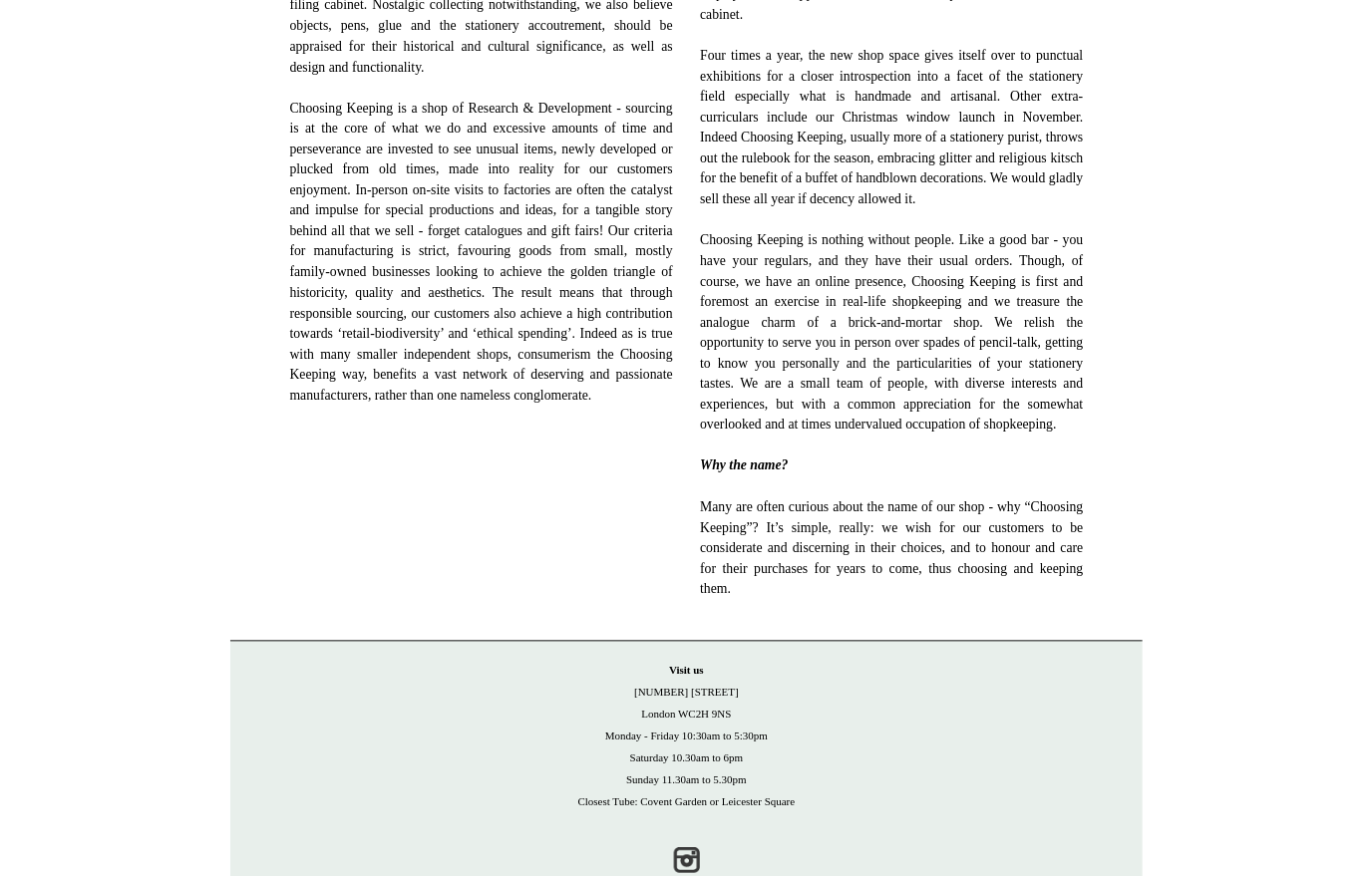 scroll, scrollTop: 1112, scrollLeft: 0, axis: vertical 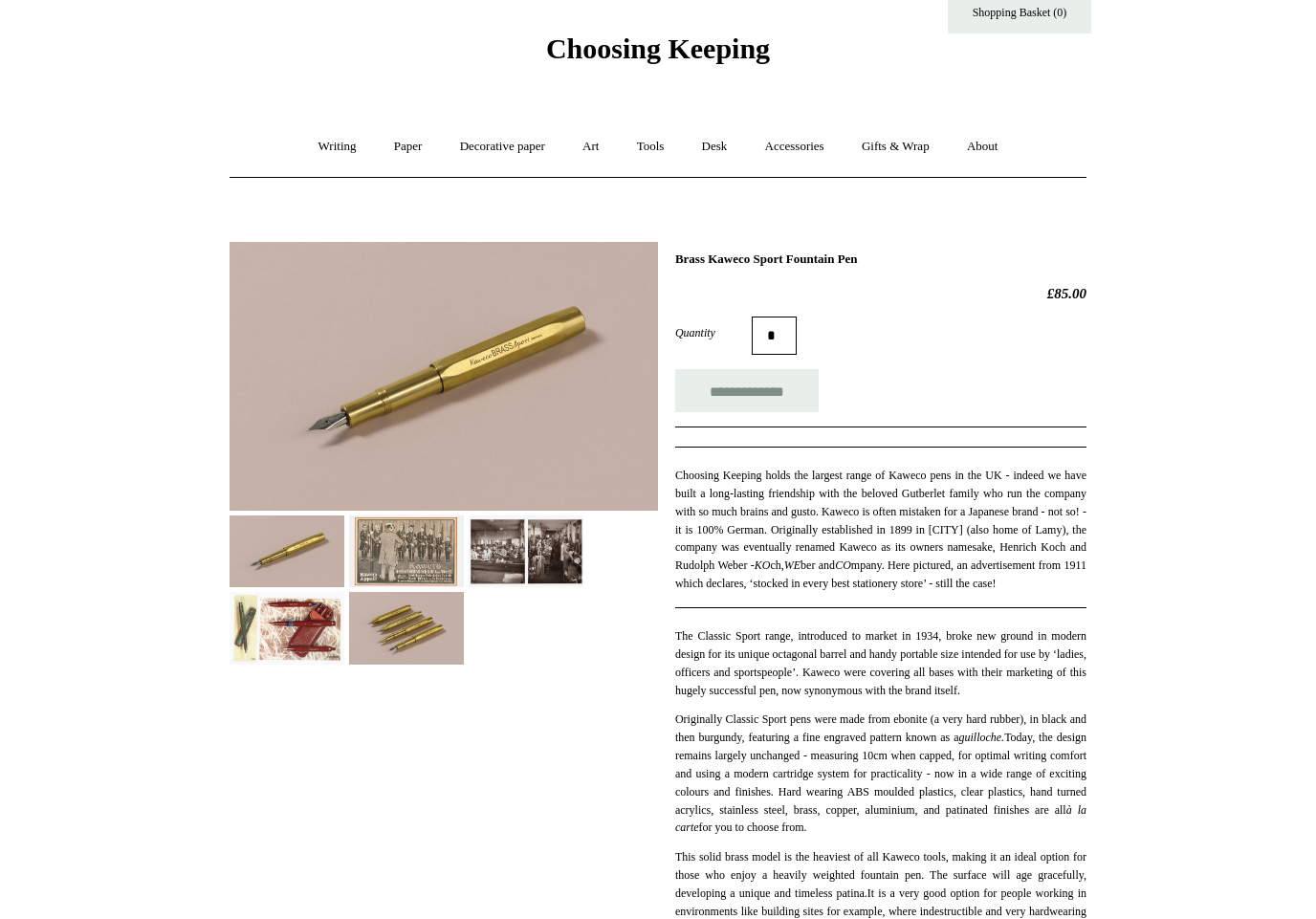 click at bounding box center (287, 551) 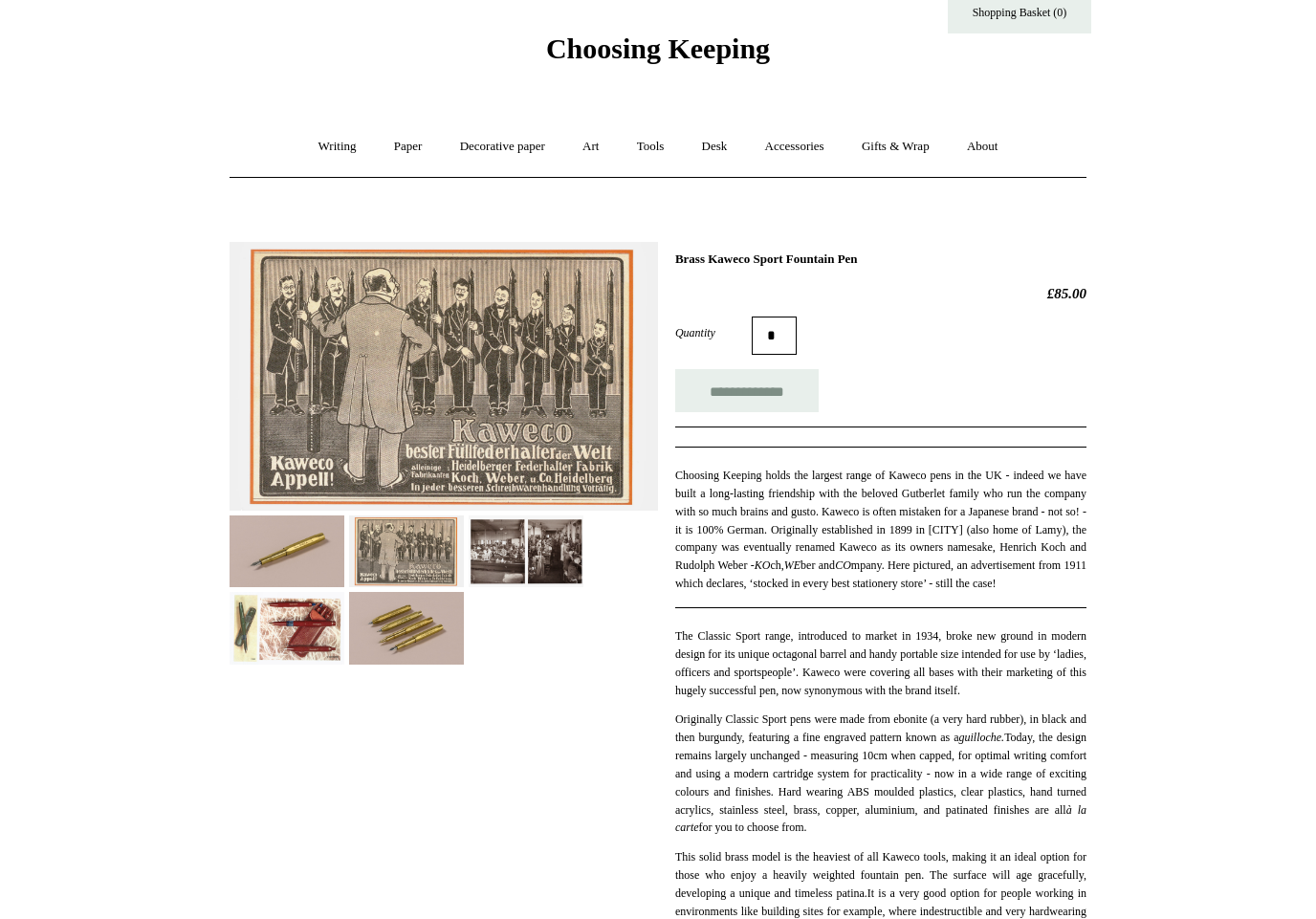 click at bounding box center [526, 551] 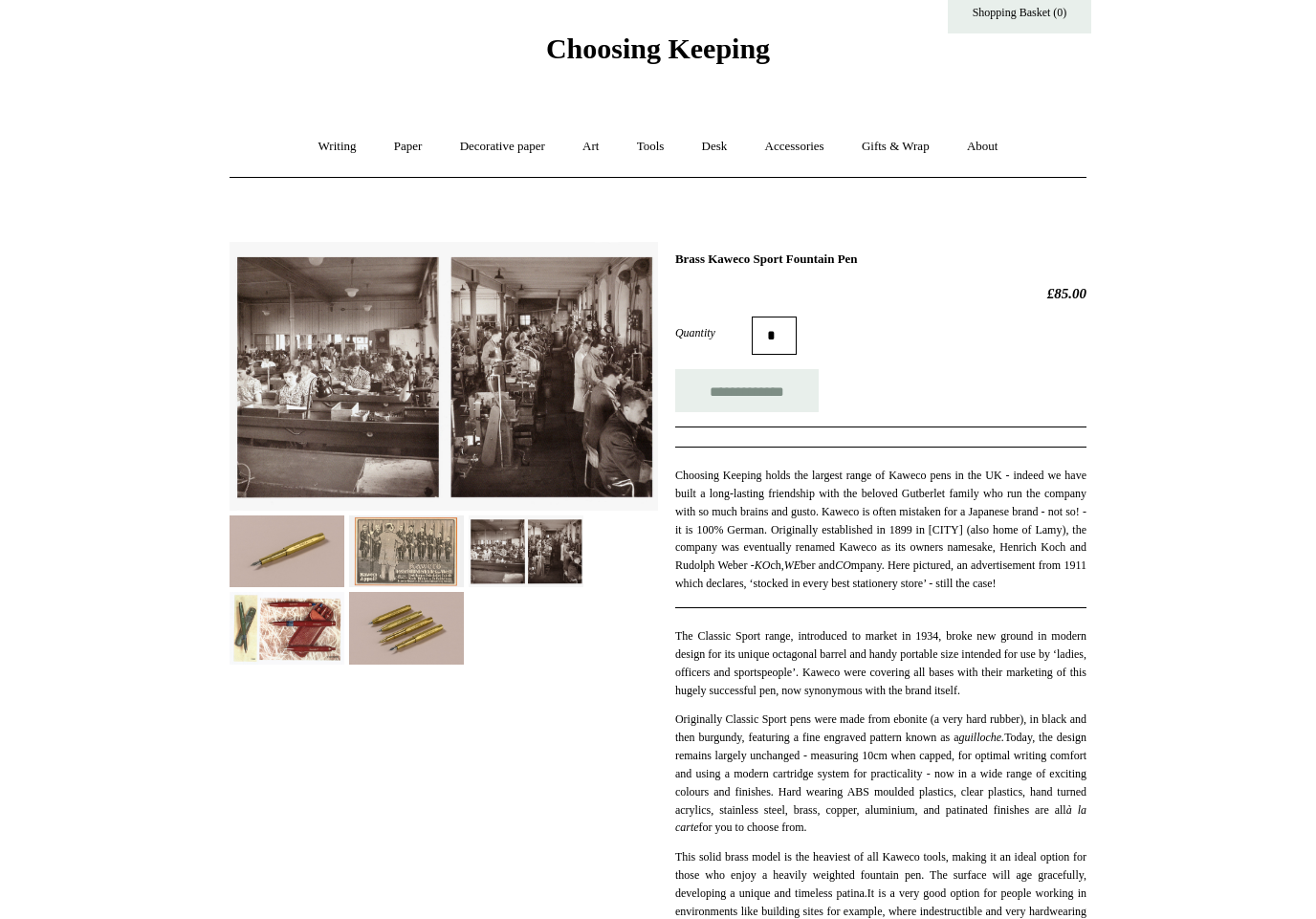 click at bounding box center (287, 627) 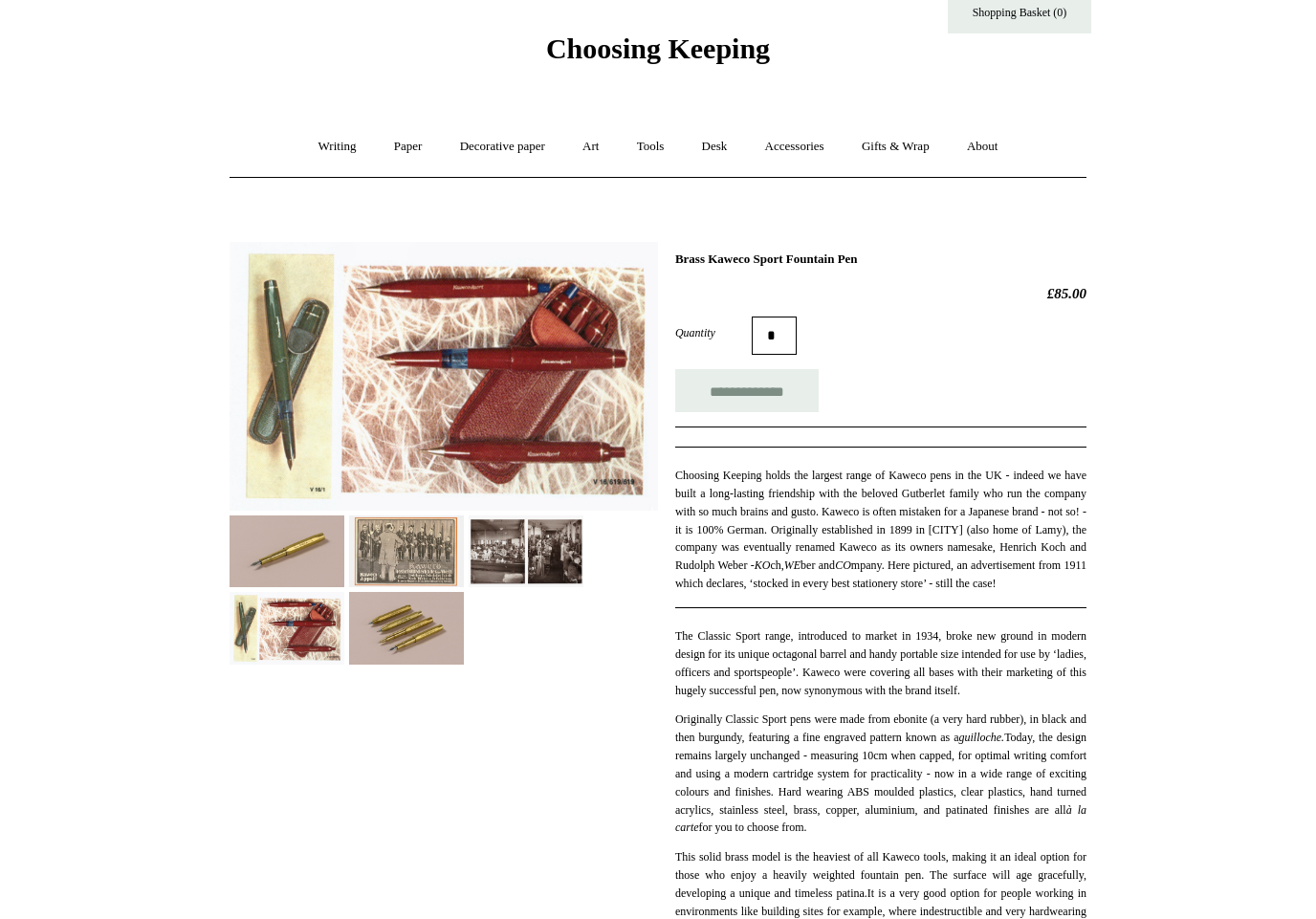 click at bounding box center (406, 627) 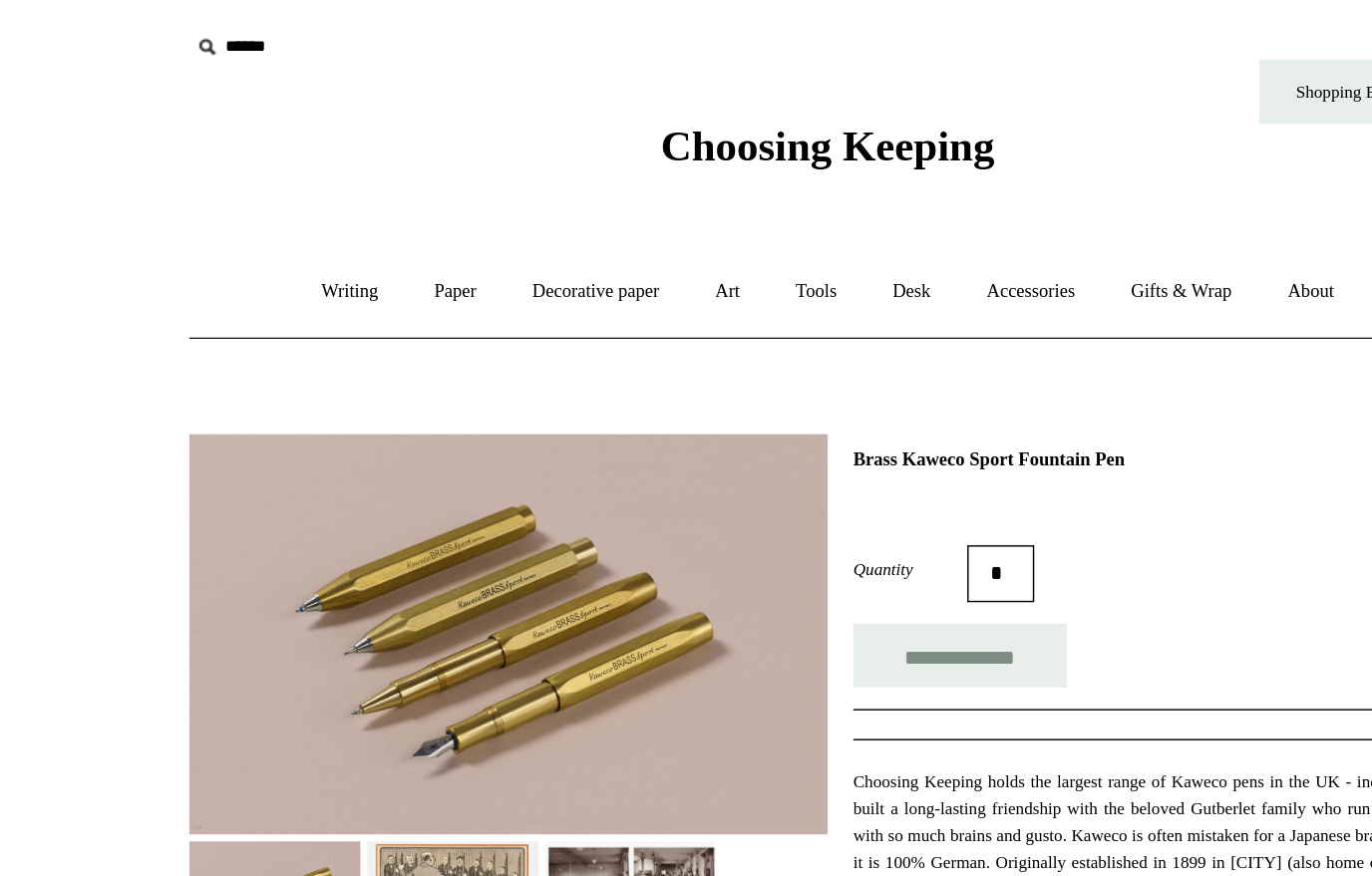 scroll, scrollTop: 0, scrollLeft: 0, axis: both 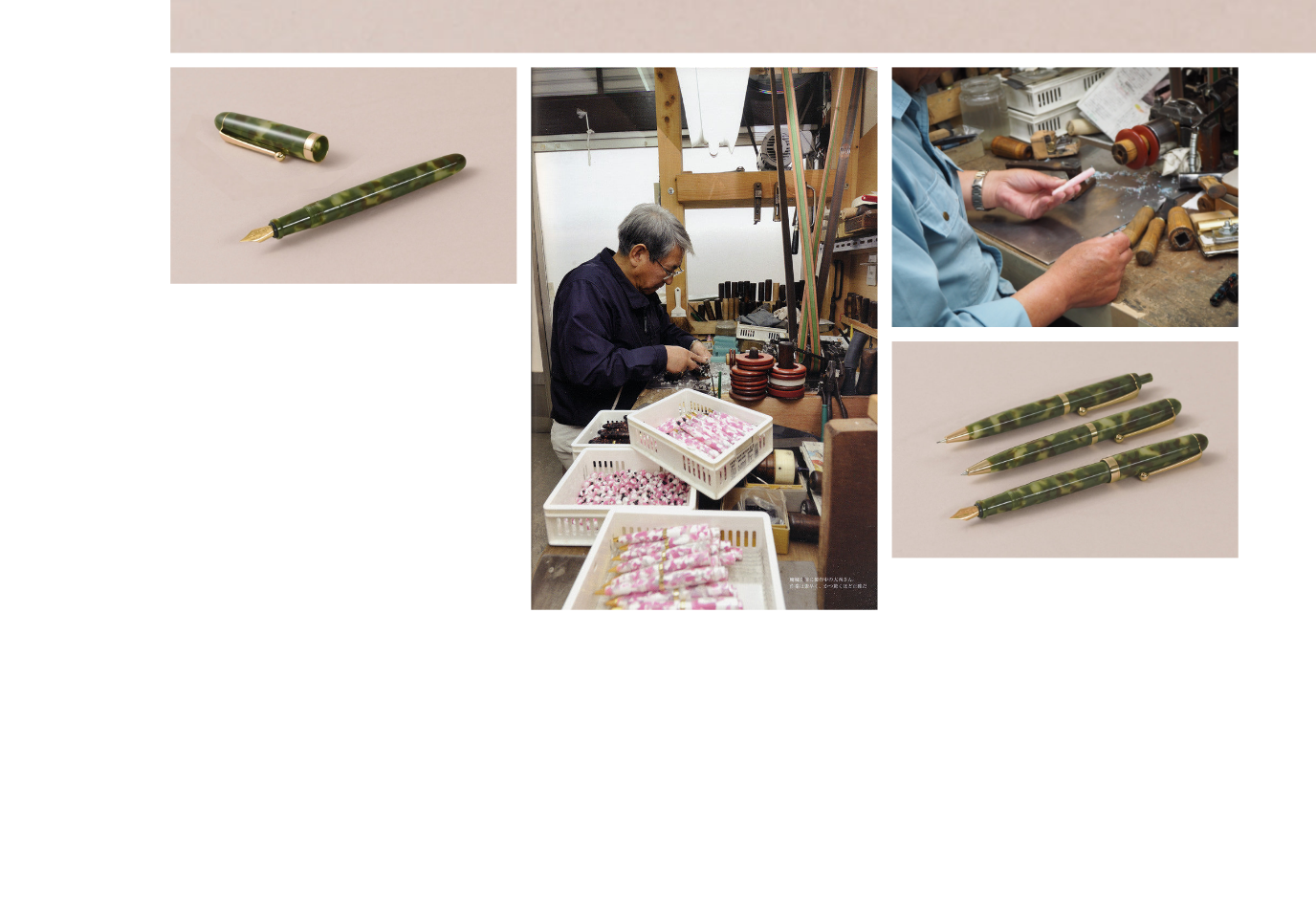 click at bounding box center (526, 334) 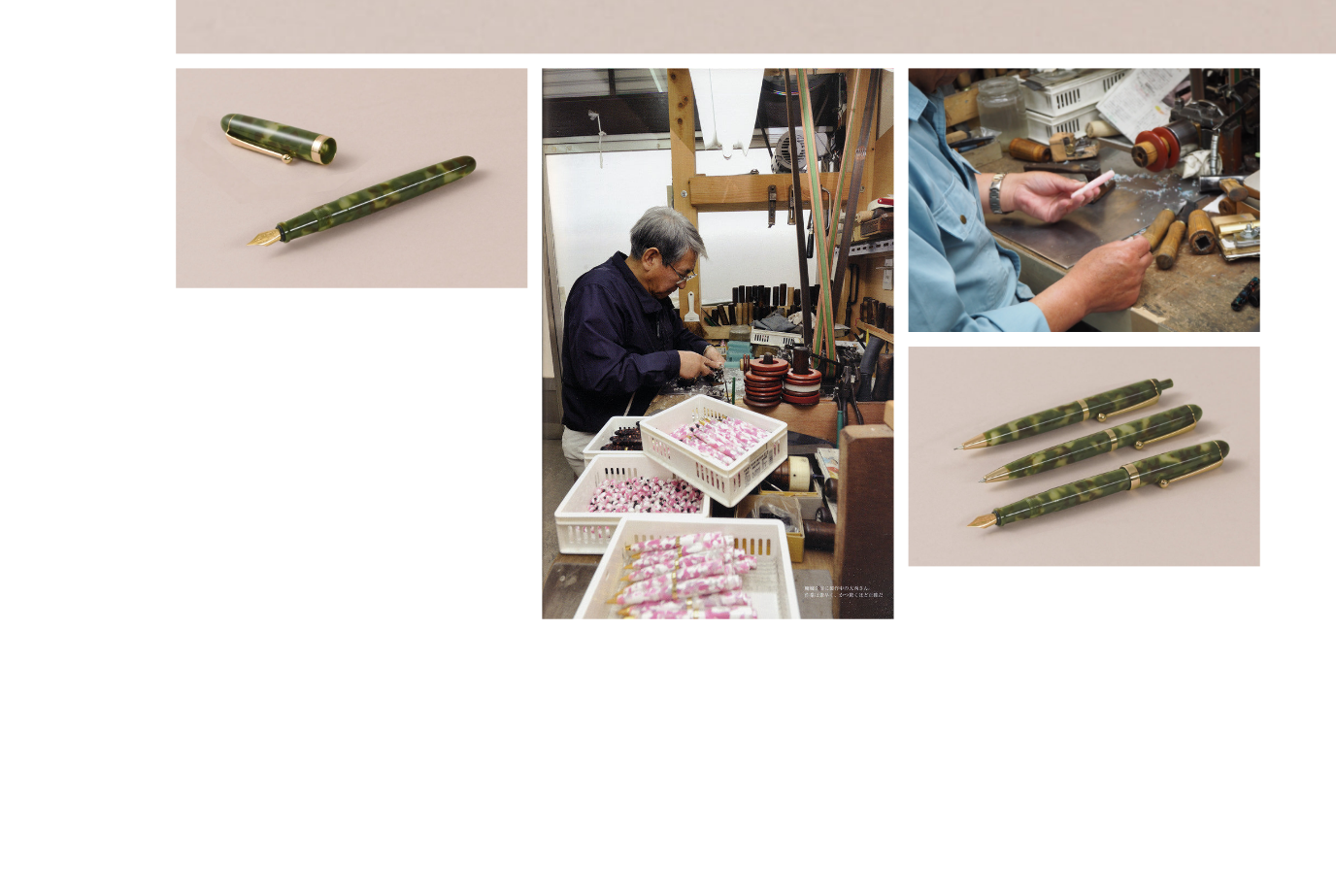 click at bounding box center [534, 339] 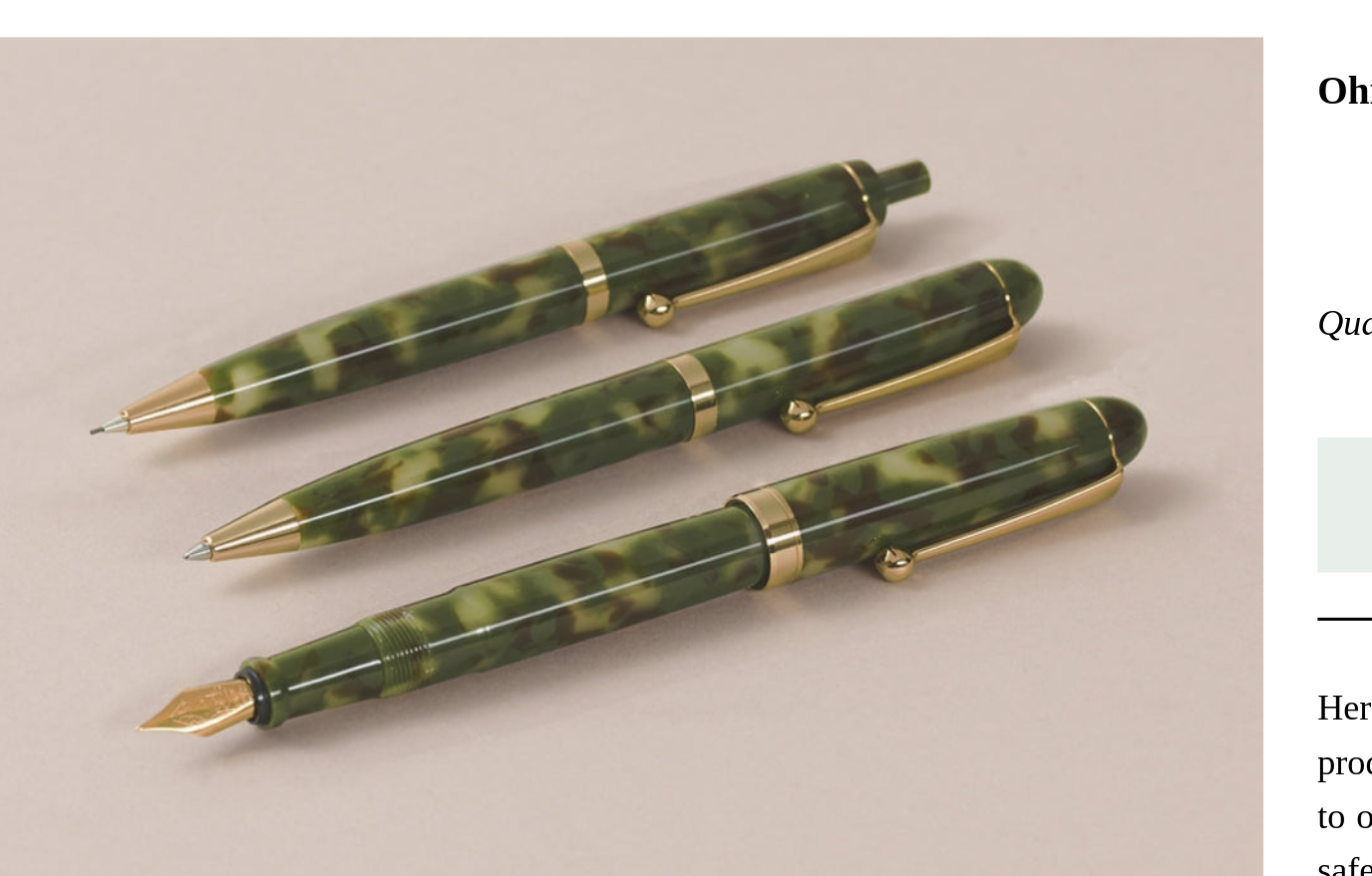 scroll, scrollTop: 291, scrollLeft: 0, axis: vertical 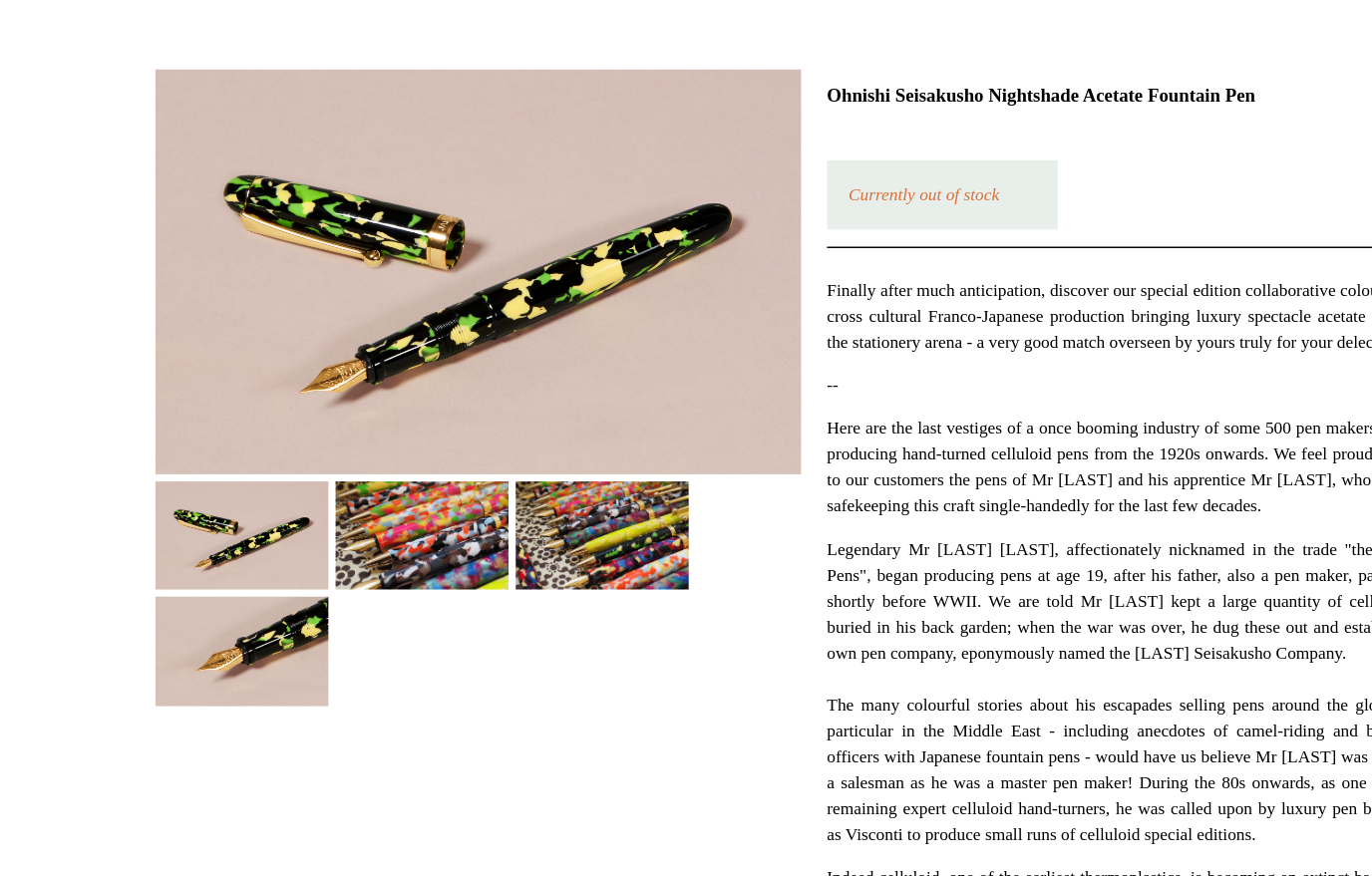 click at bounding box center [424, 514] 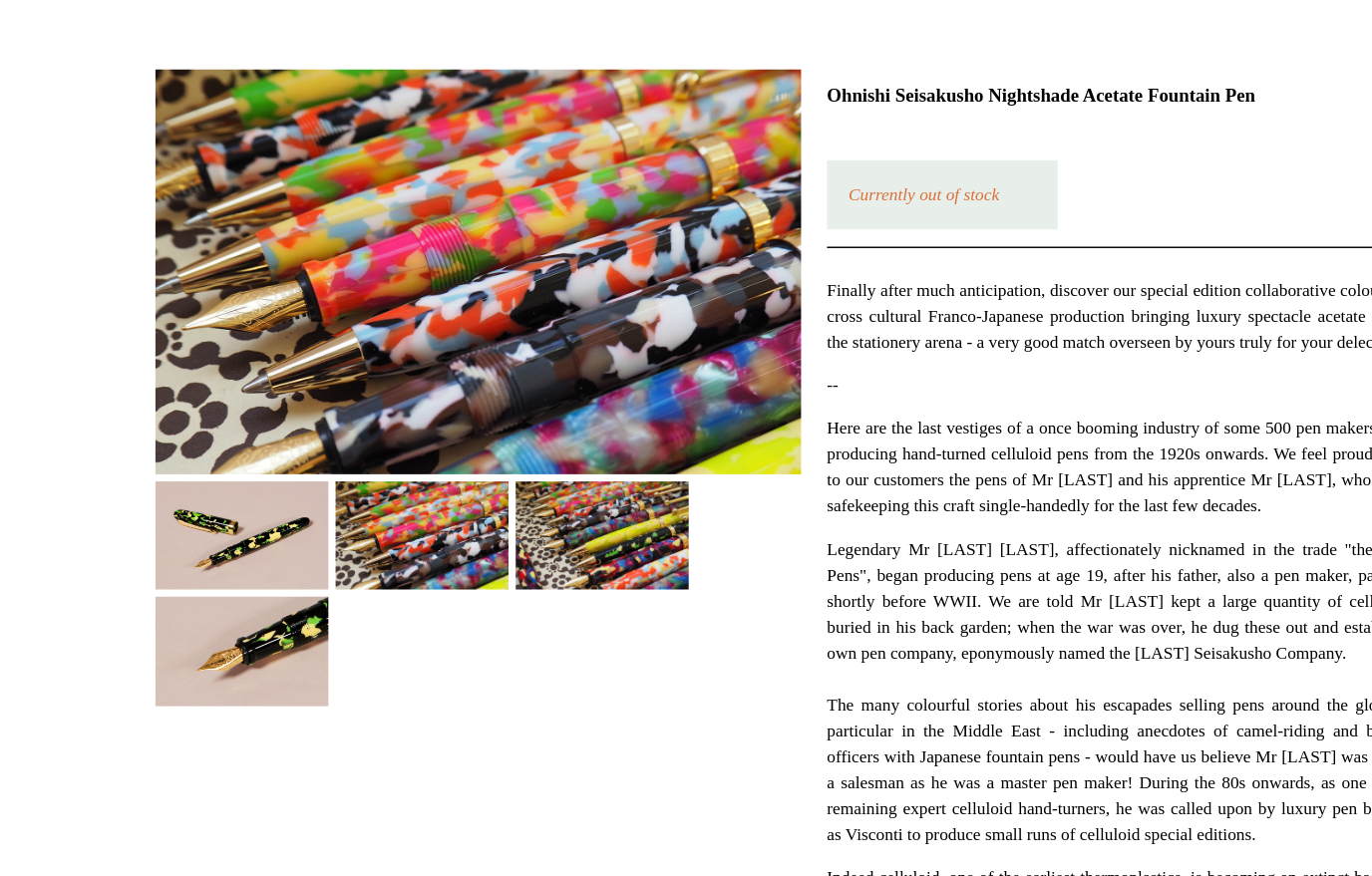 click at bounding box center (548, 514) 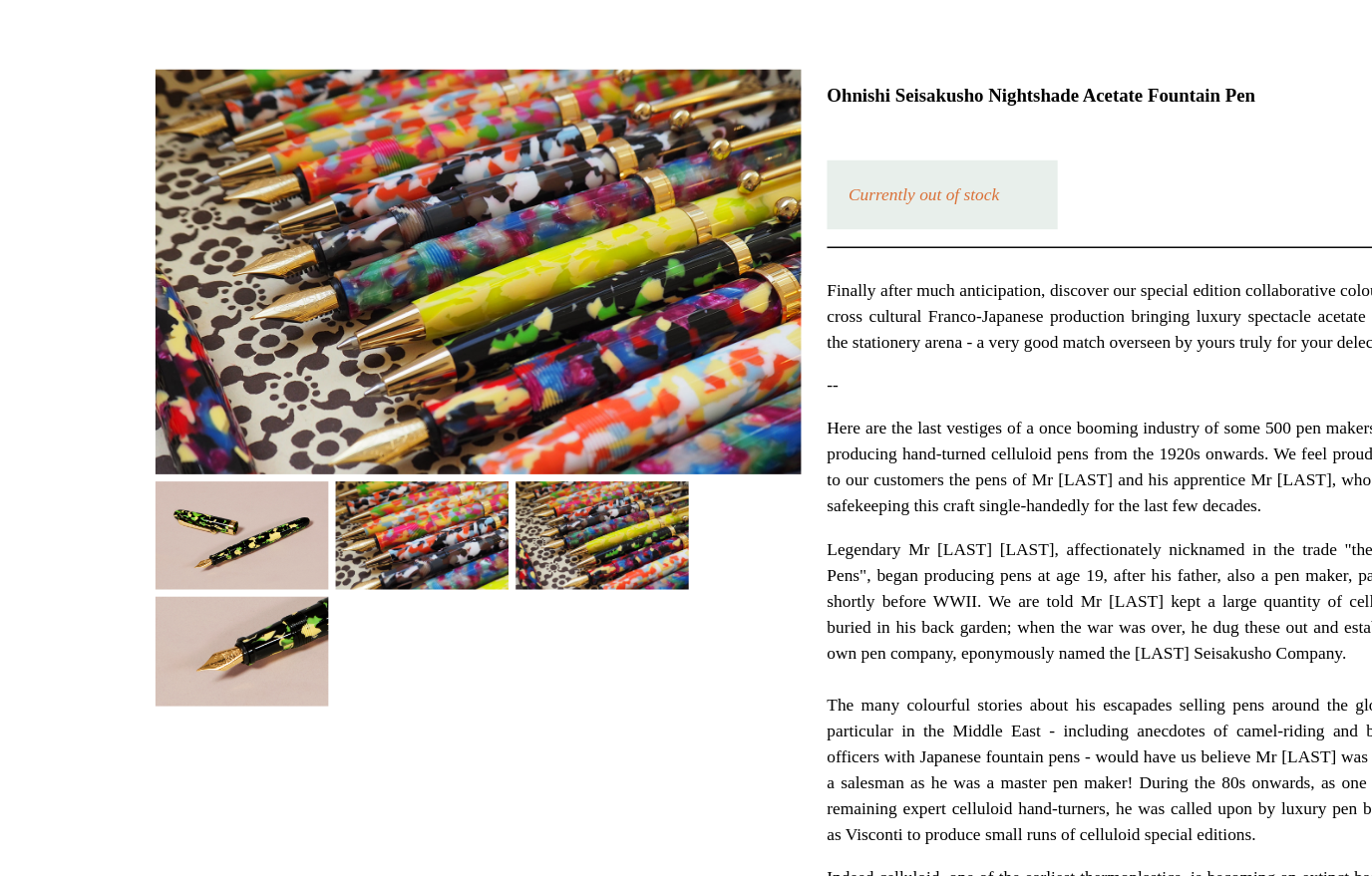 click at bounding box center (299, 594) 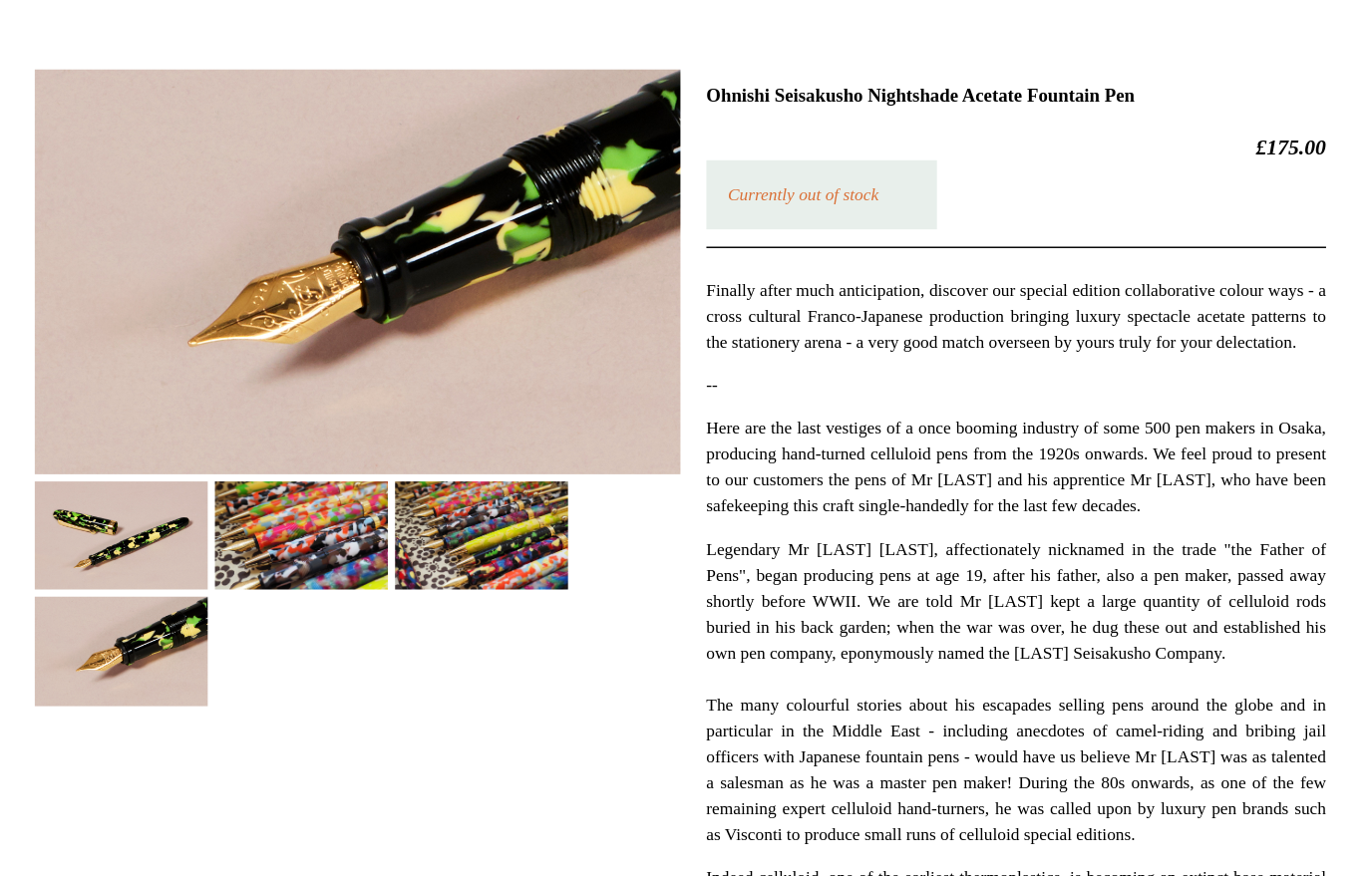 click at bounding box center [424, 514] 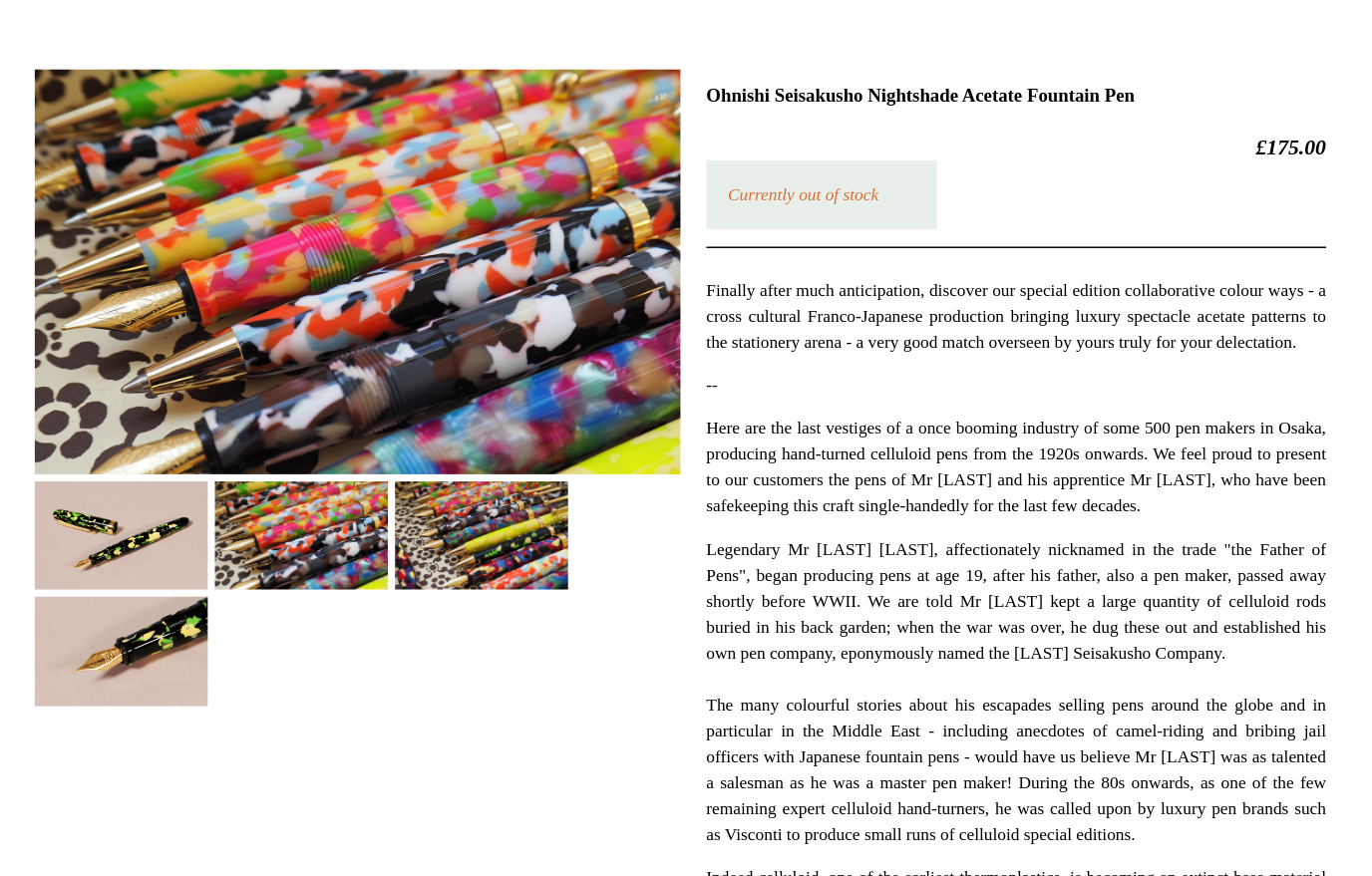 click at bounding box center [299, 514] 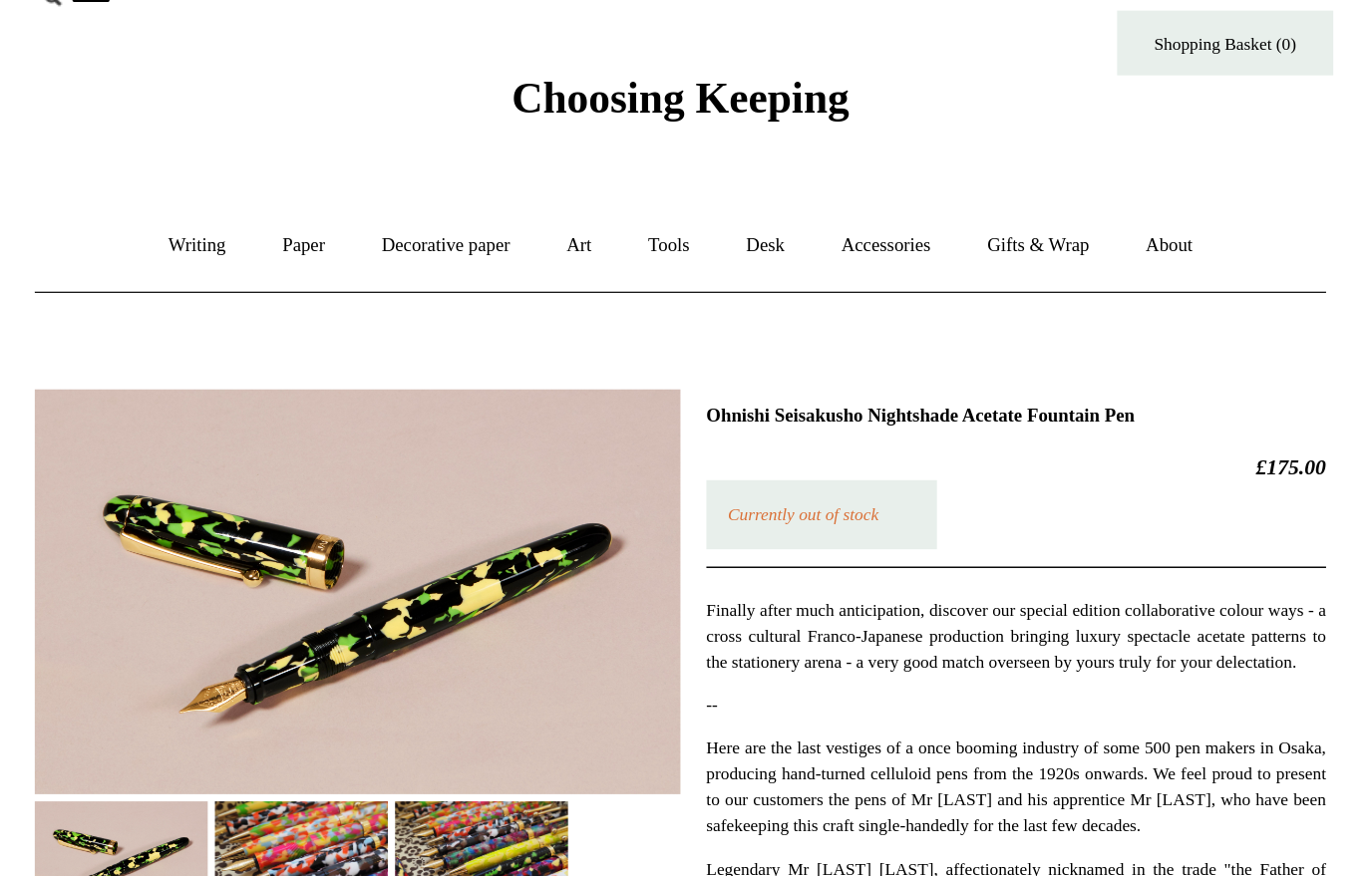 scroll, scrollTop: 0, scrollLeft: 0, axis: both 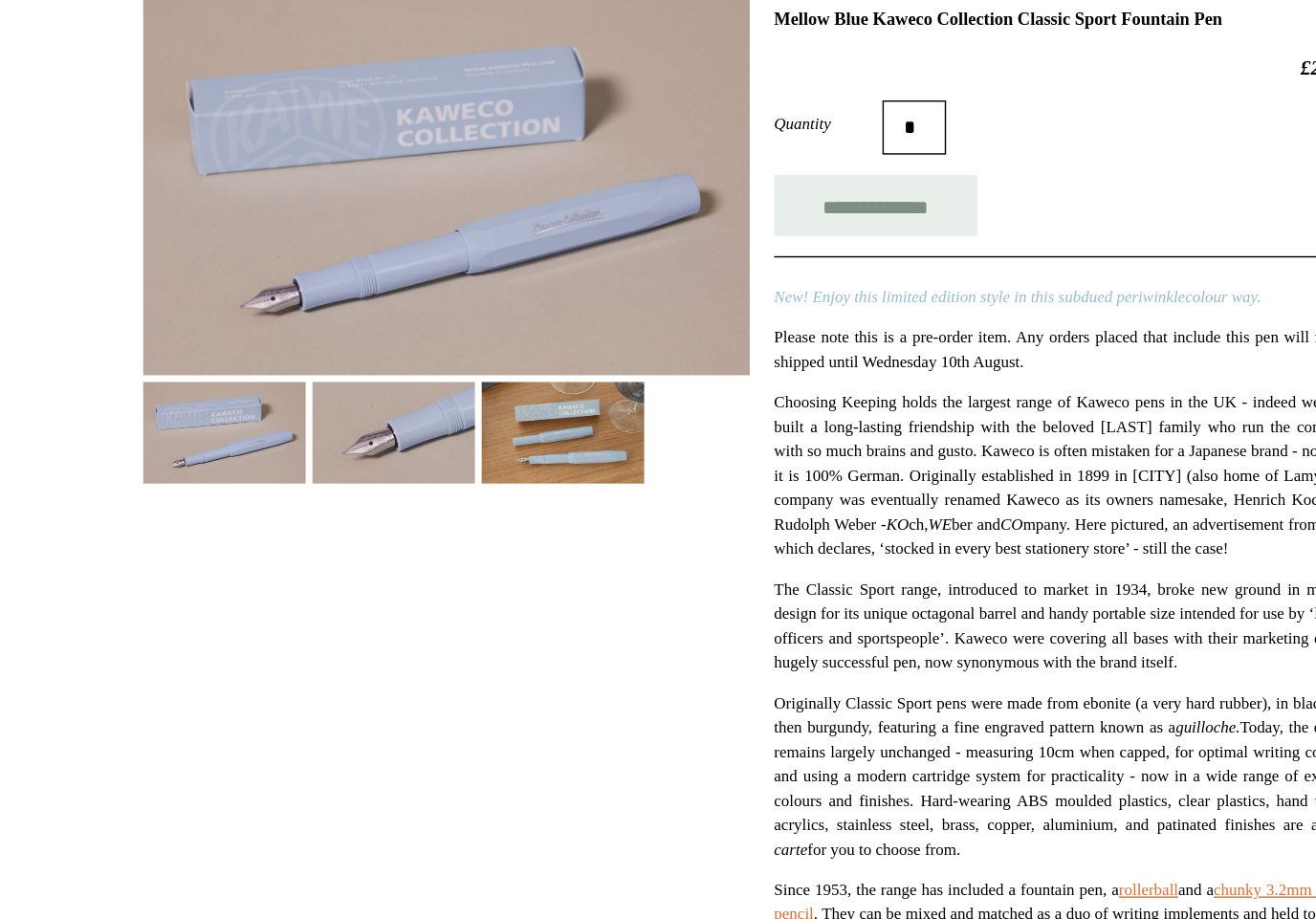click at bounding box center [406, 407] 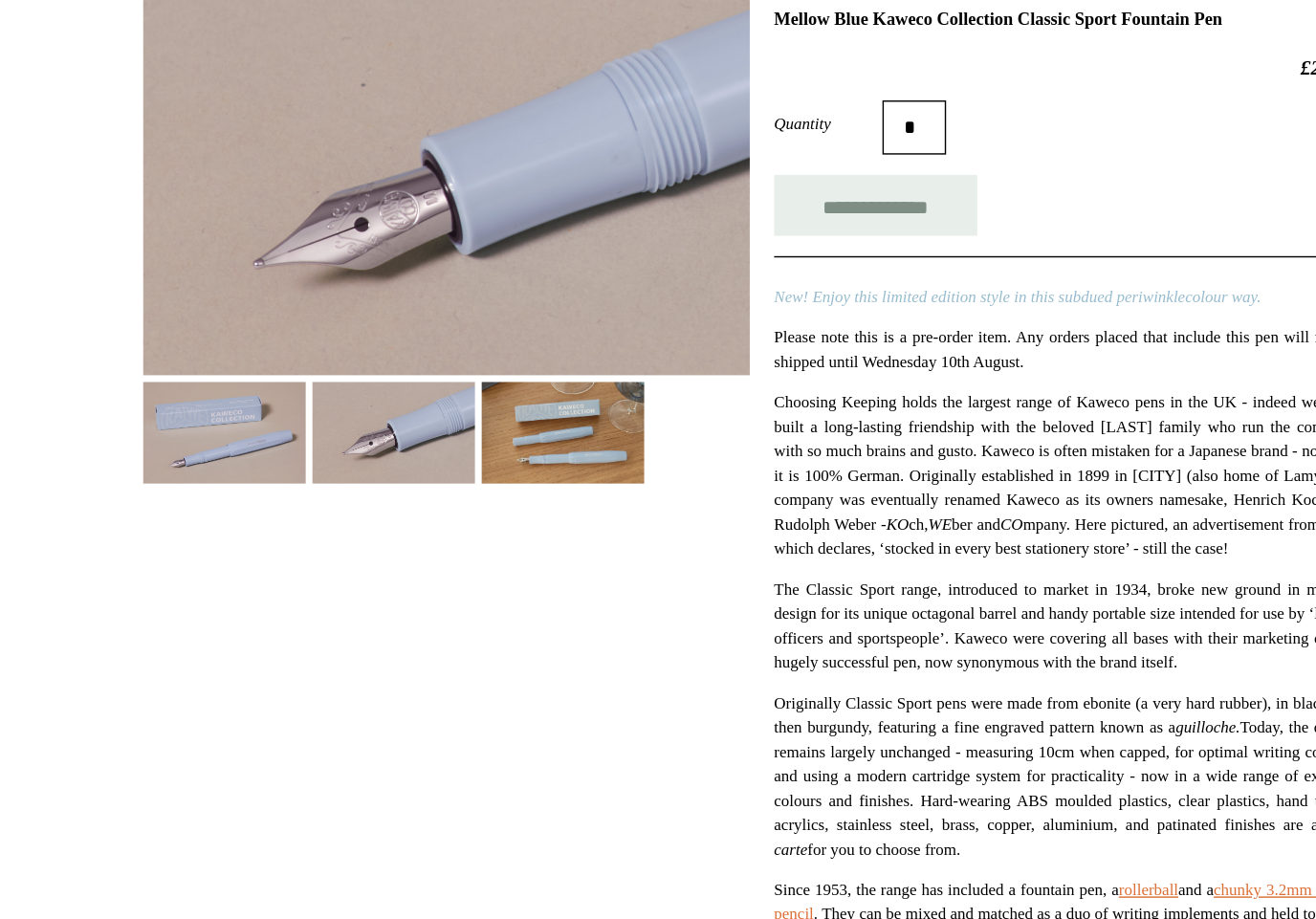 click at bounding box center (526, 407) 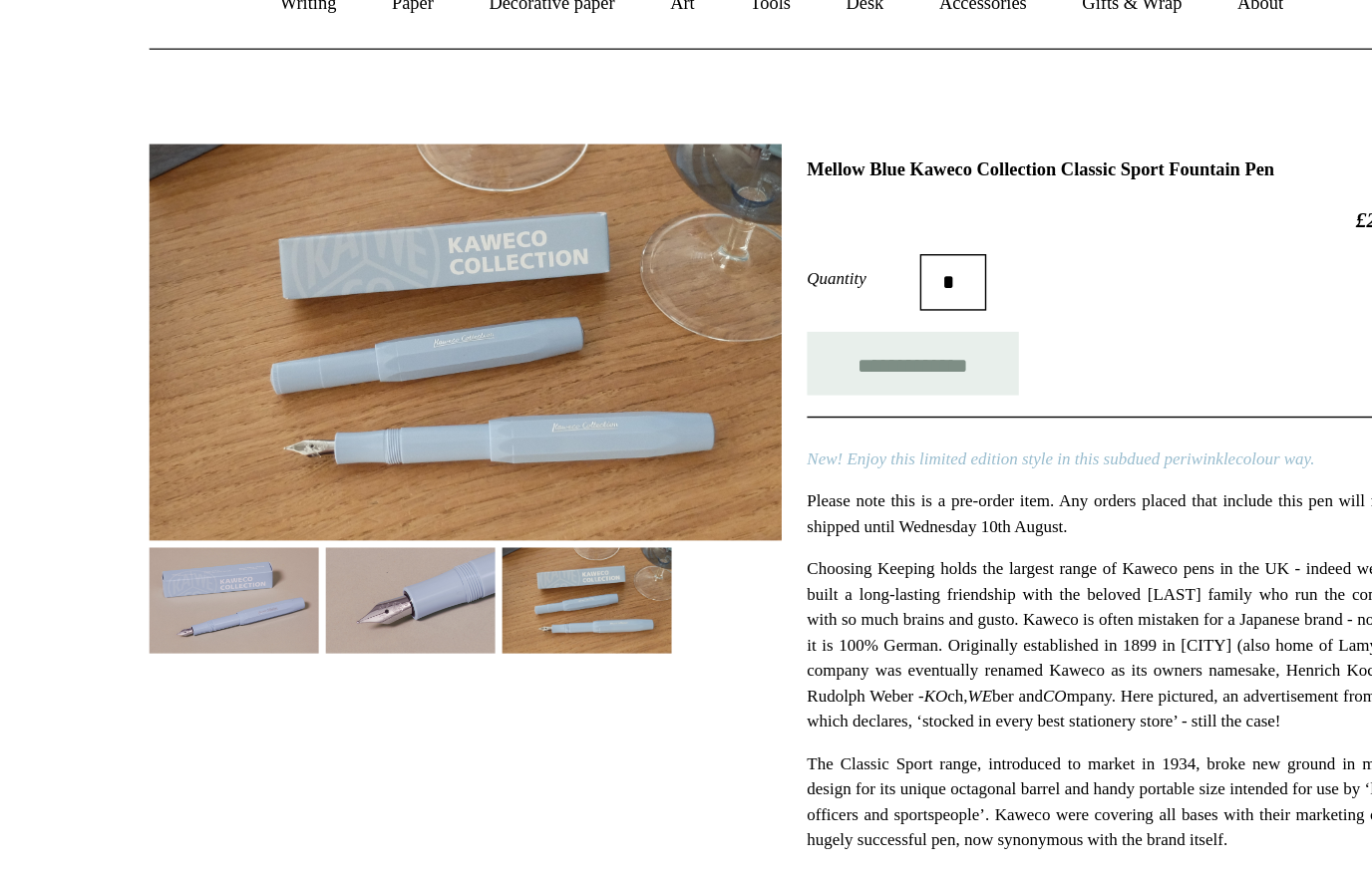 scroll, scrollTop: 197, scrollLeft: 0, axis: vertical 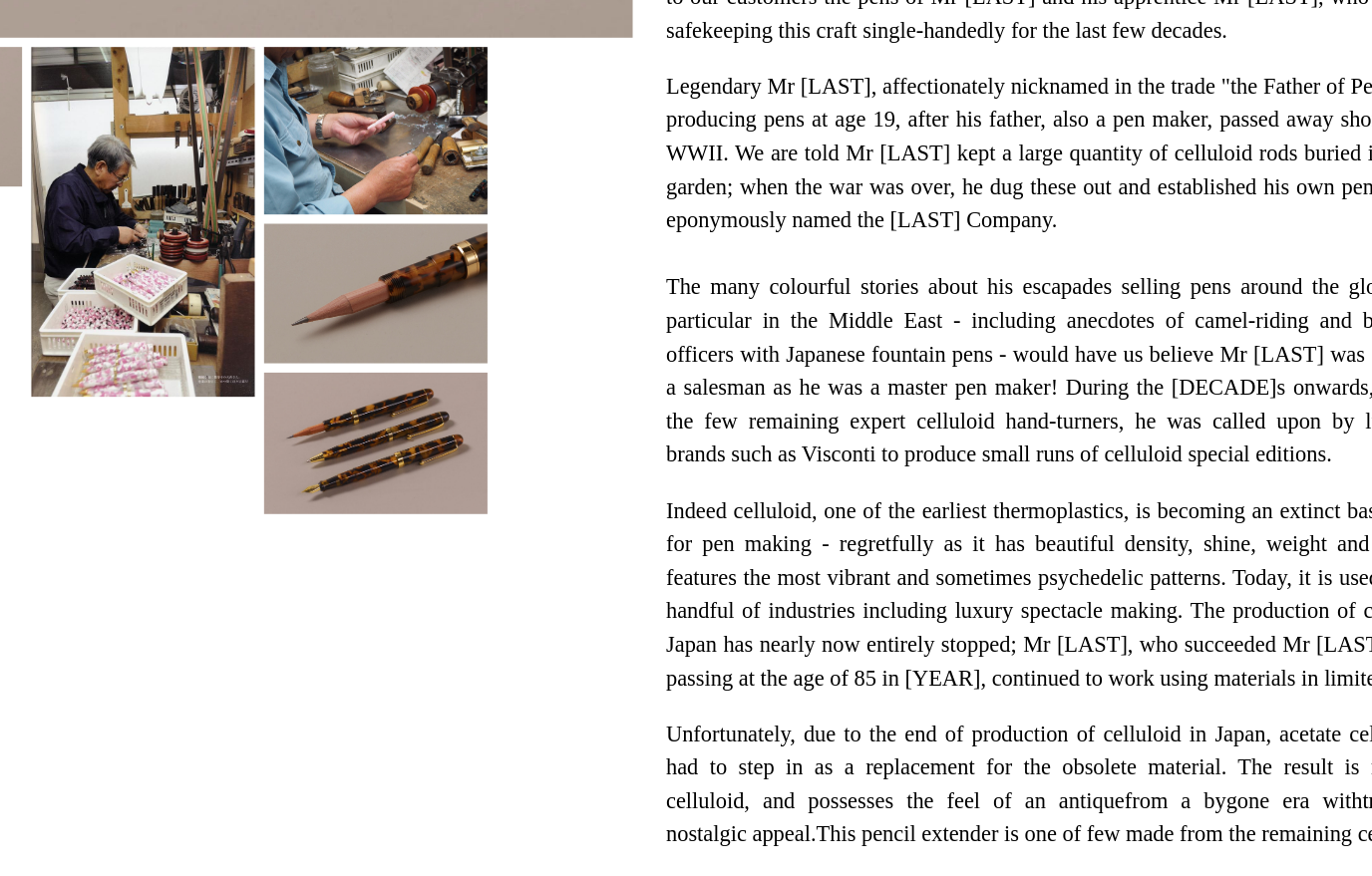 click at bounding box center [548, 548] 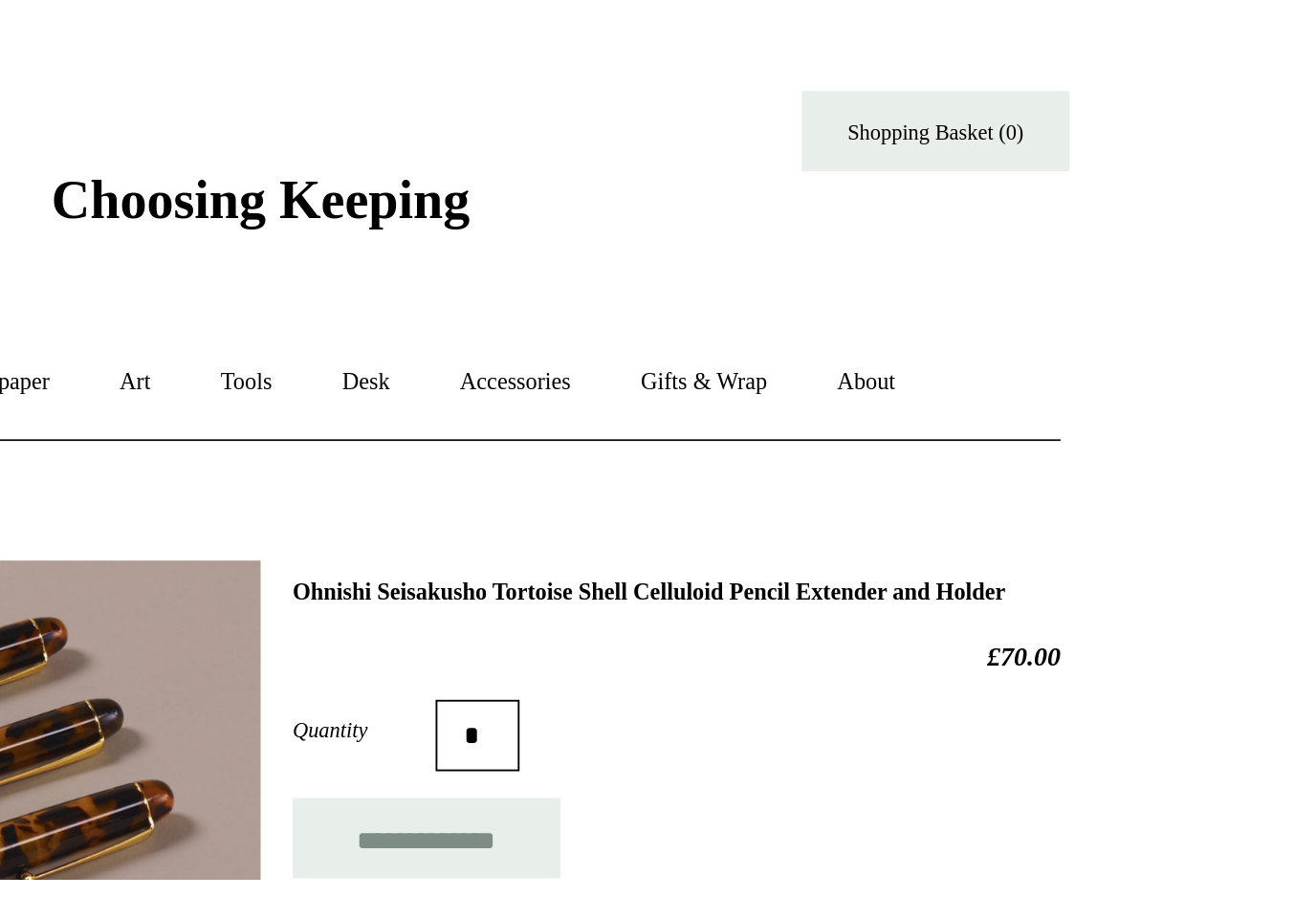 scroll, scrollTop: 0, scrollLeft: 0, axis: both 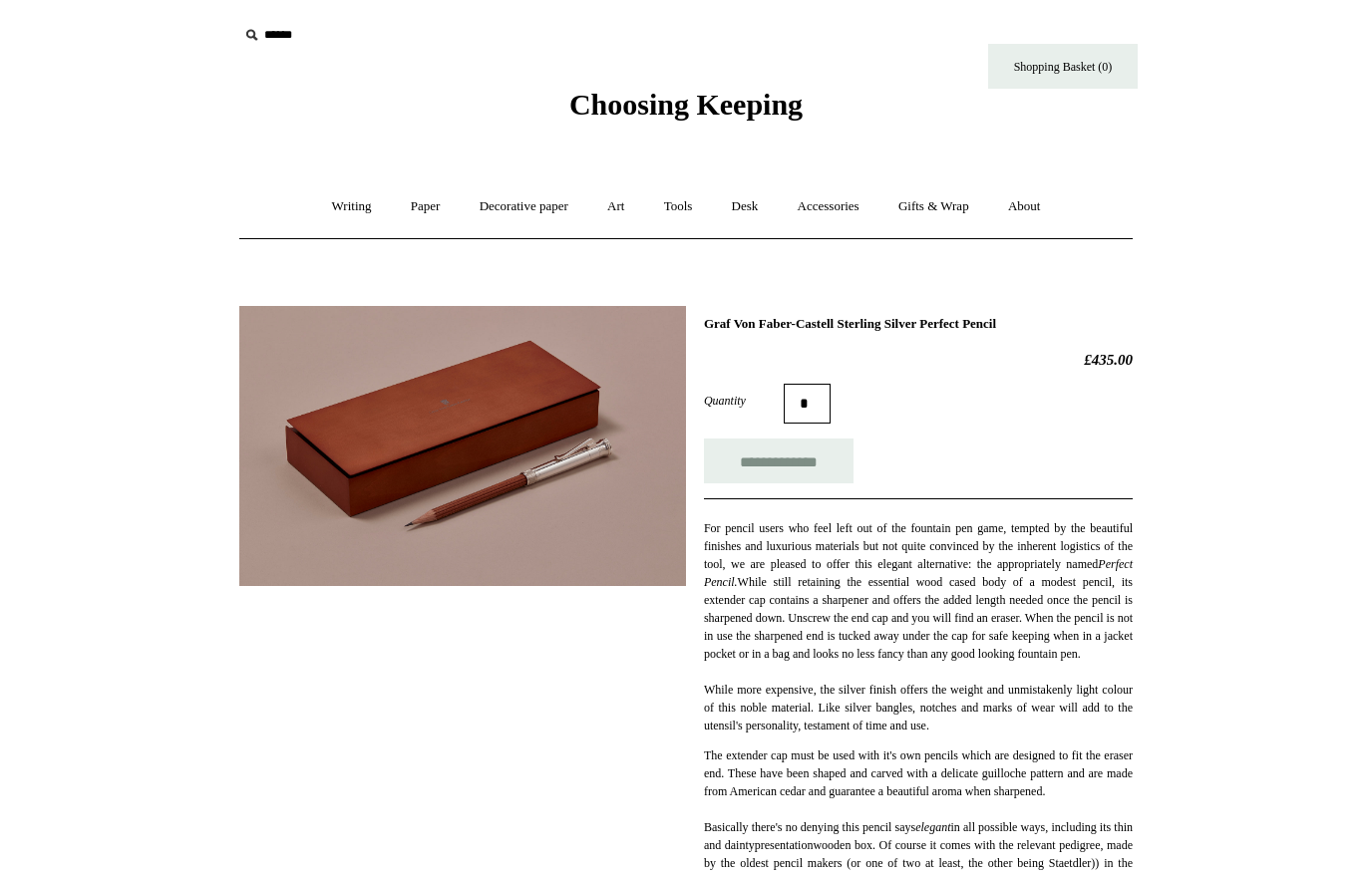 click on "Graf Von Faber-Castell Sterling Silver Perfect Pencil" at bounding box center [918, 324] 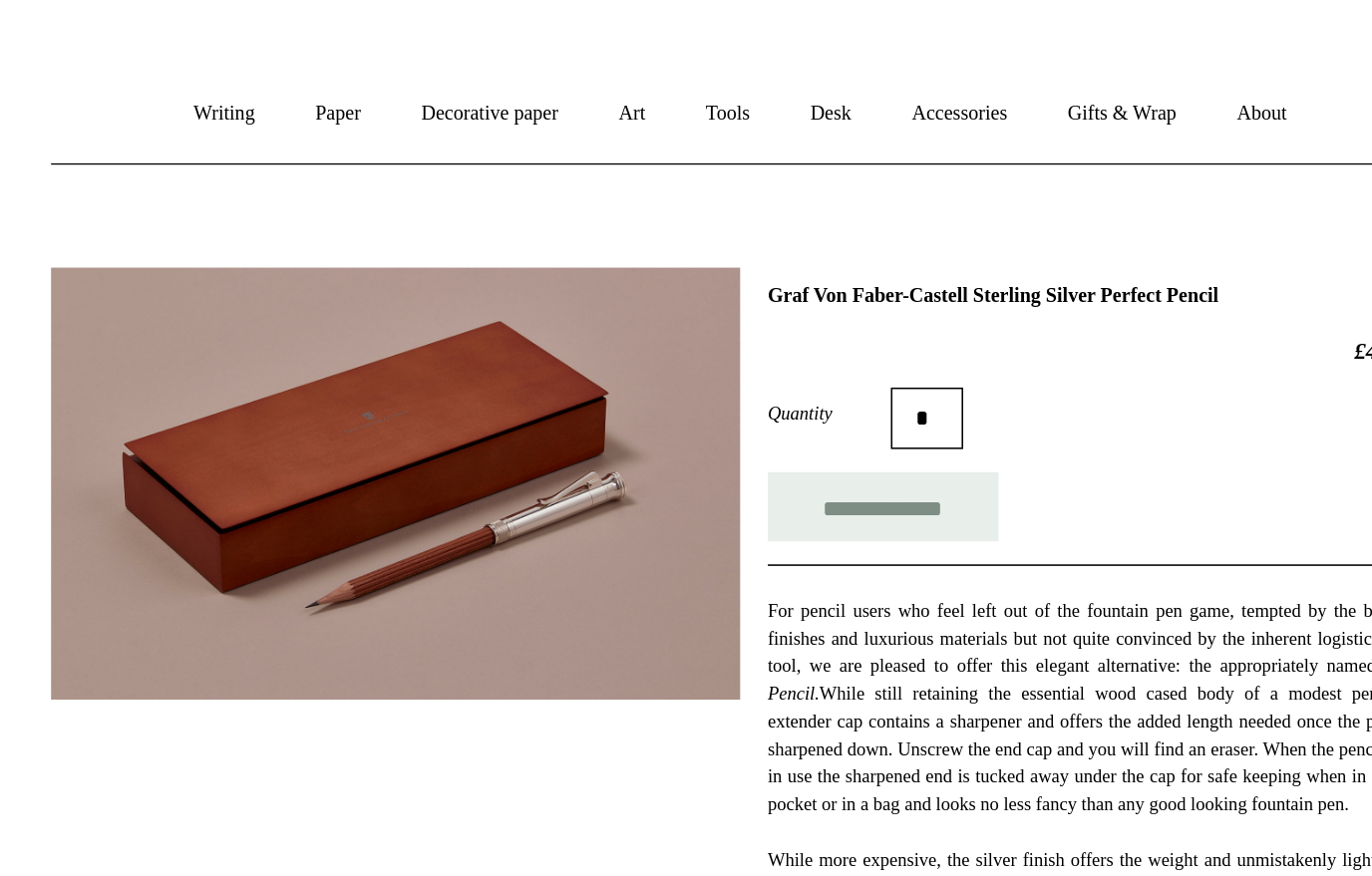 scroll, scrollTop: 128, scrollLeft: 0, axis: vertical 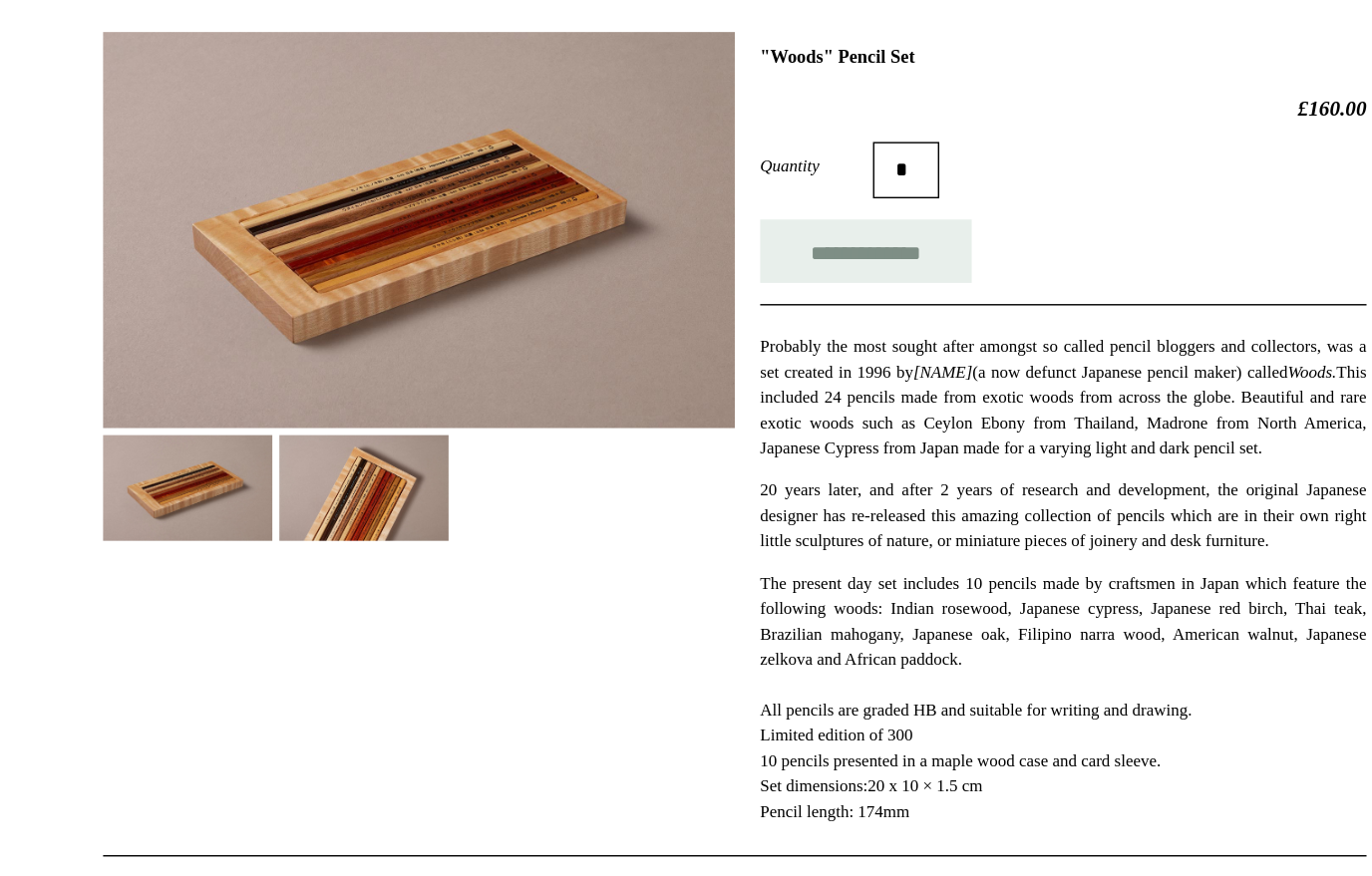 click on "**********" at bounding box center (686, 557) 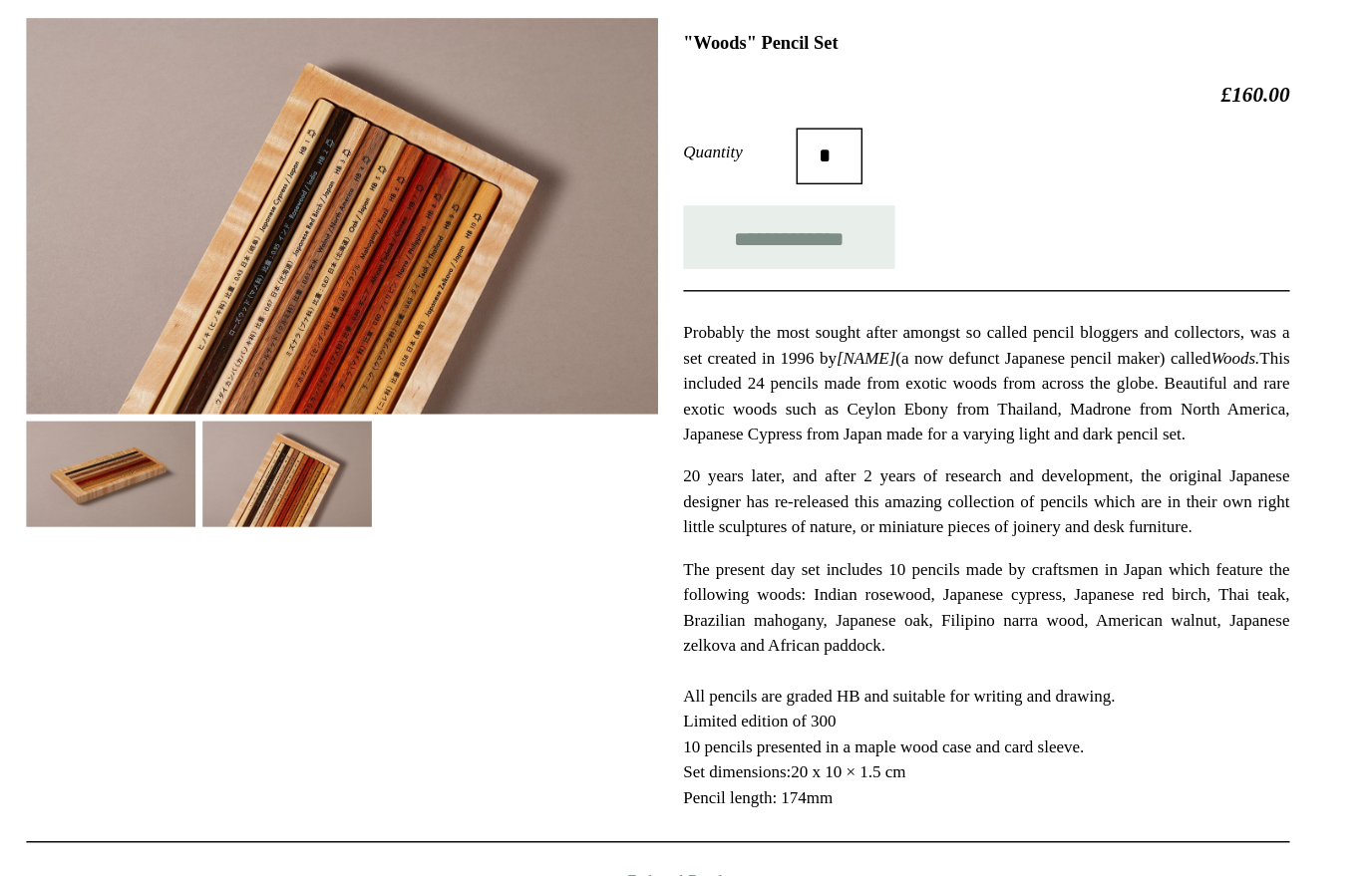 scroll, scrollTop: 36, scrollLeft: 0, axis: vertical 